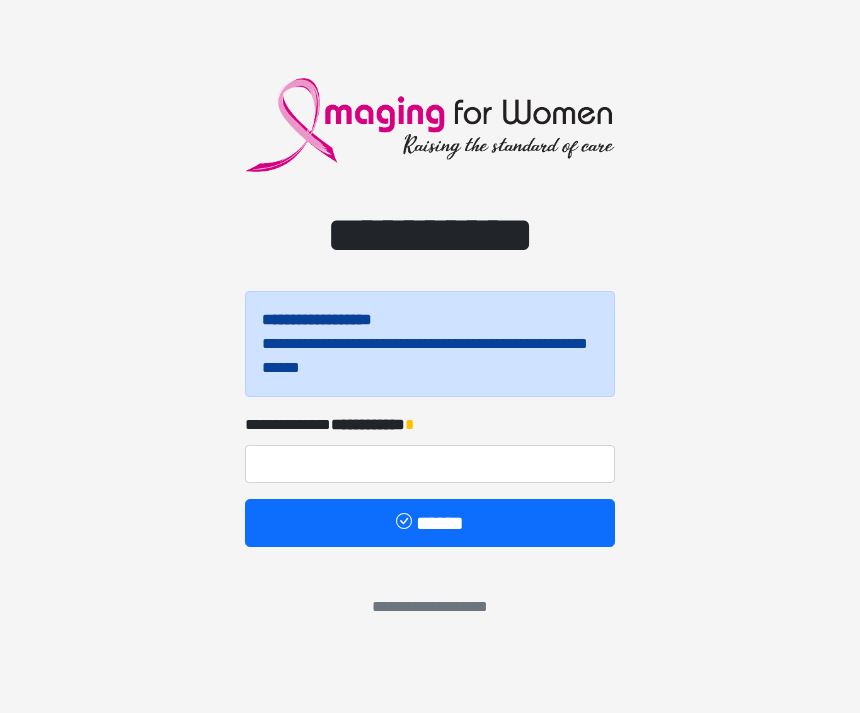 scroll, scrollTop: 0, scrollLeft: 0, axis: both 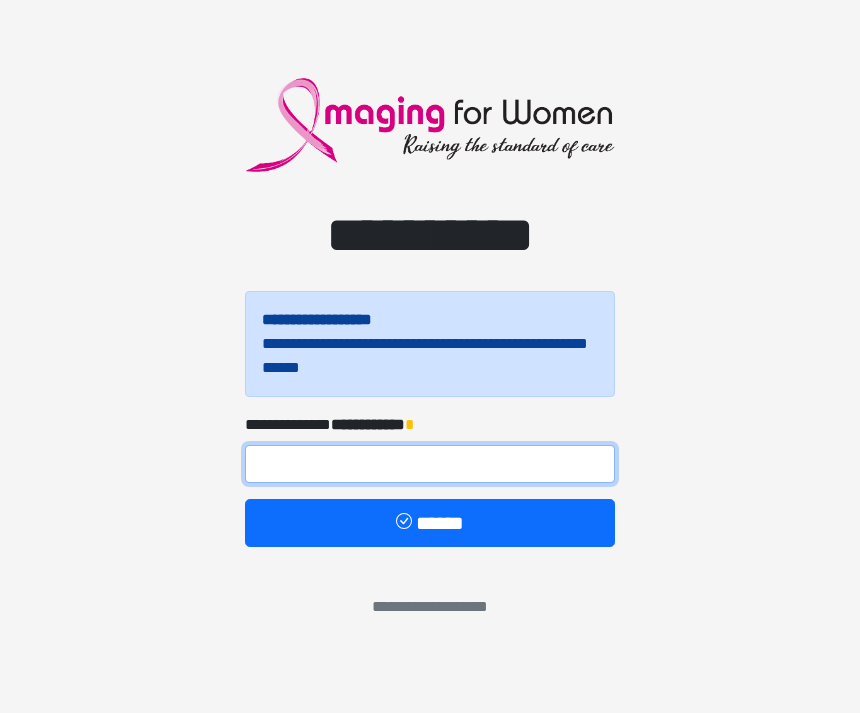 click at bounding box center [430, 464] 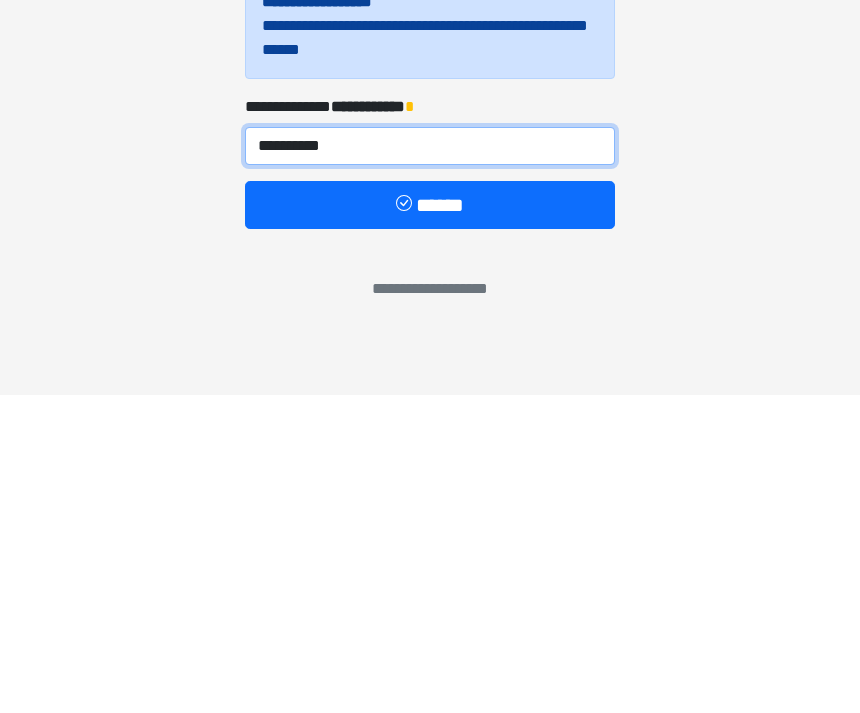 type on "**********" 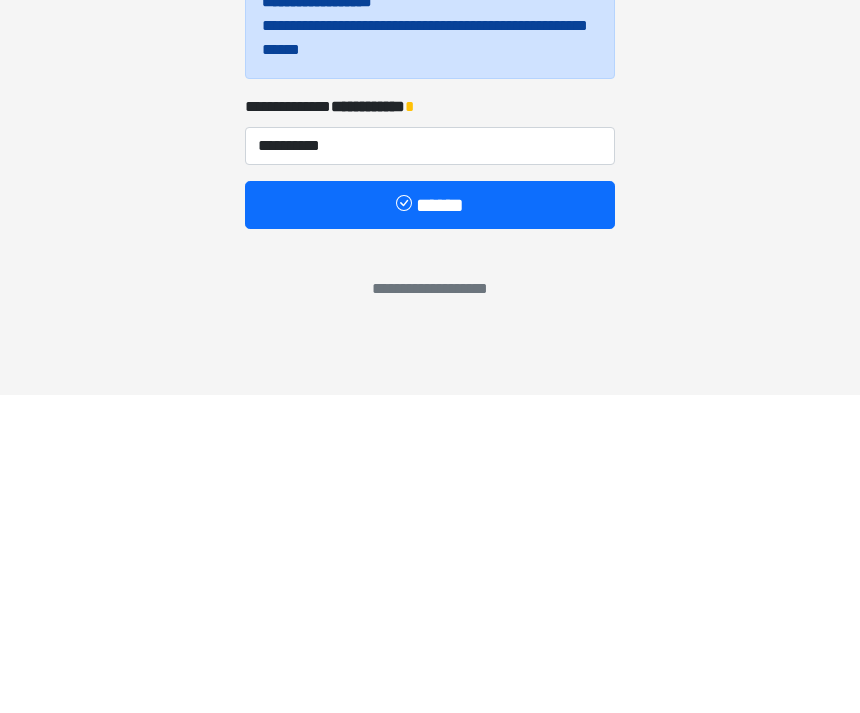 click on "******" at bounding box center (430, 523) 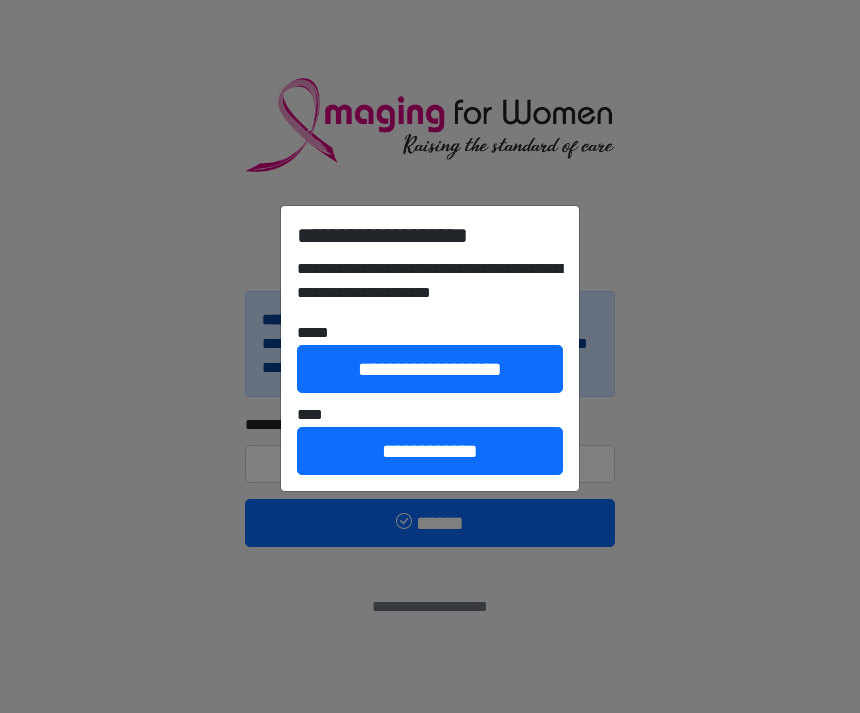 click on "**********" at bounding box center (430, 356) 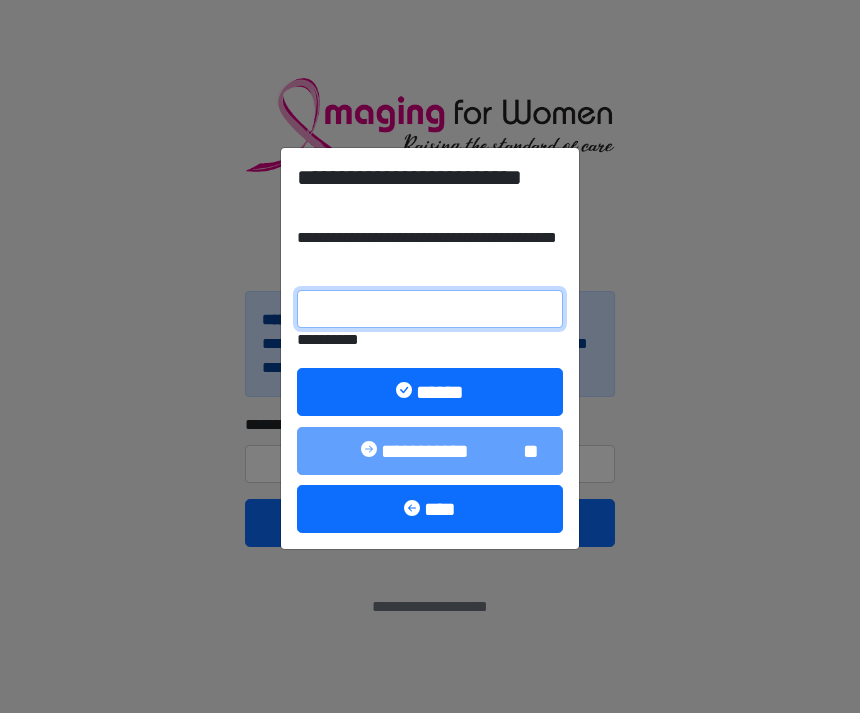 click on "**********" at bounding box center [430, 309] 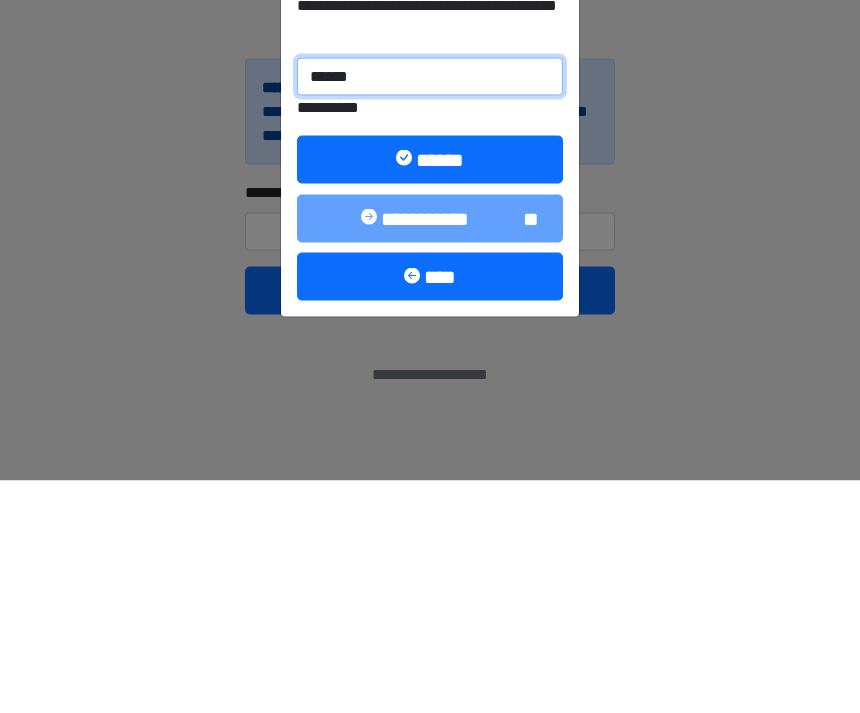 type on "******" 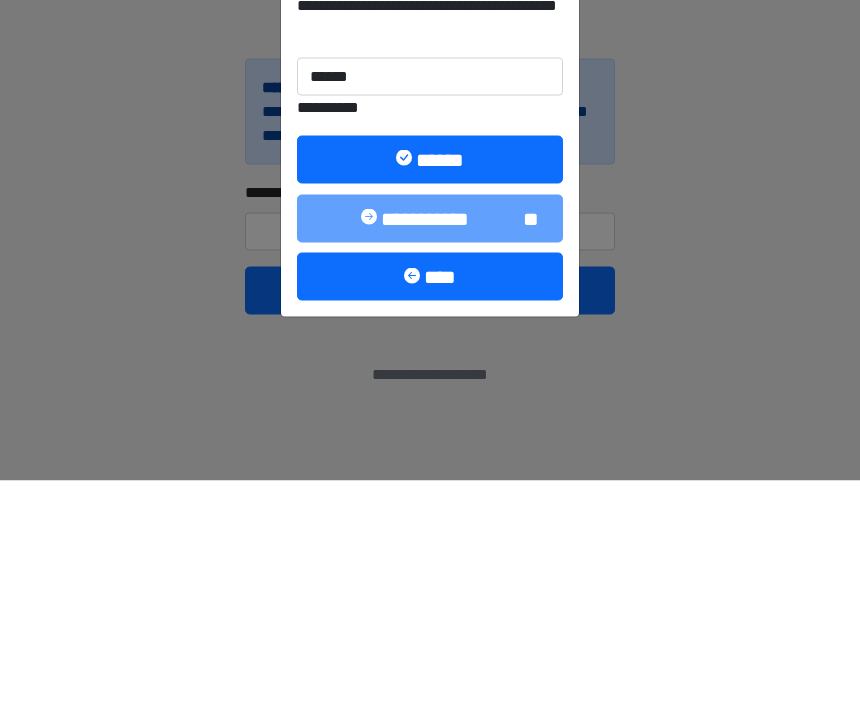 click on "******" at bounding box center (430, 392) 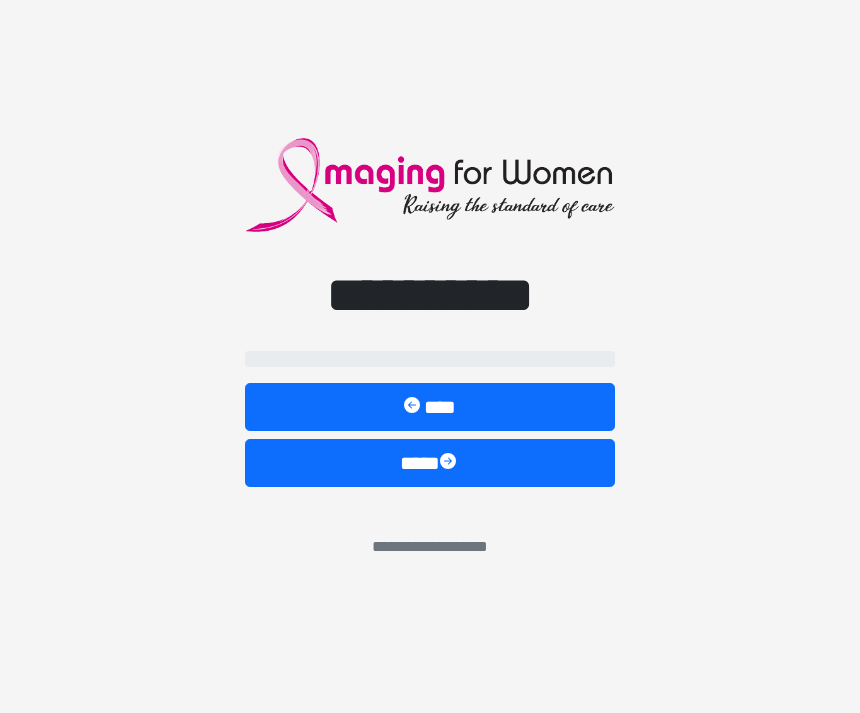 select on "**" 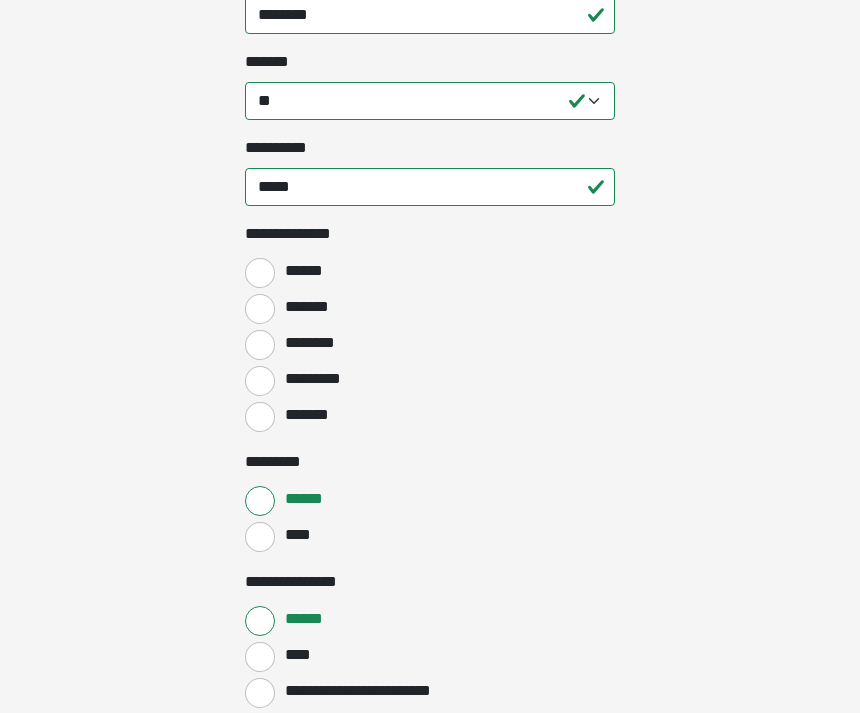 scroll, scrollTop: 838, scrollLeft: 0, axis: vertical 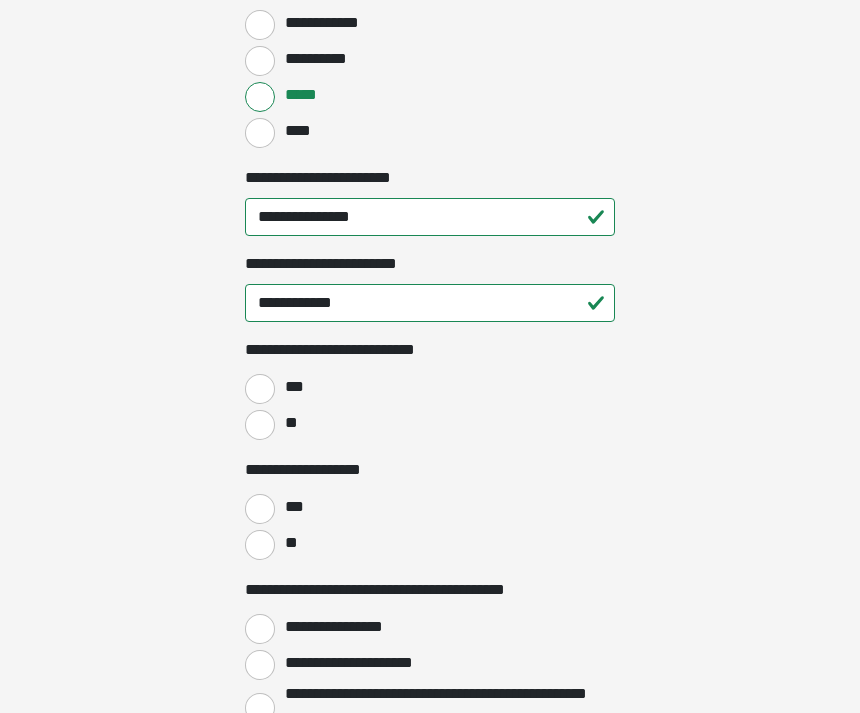 click on "**" at bounding box center (260, 425) 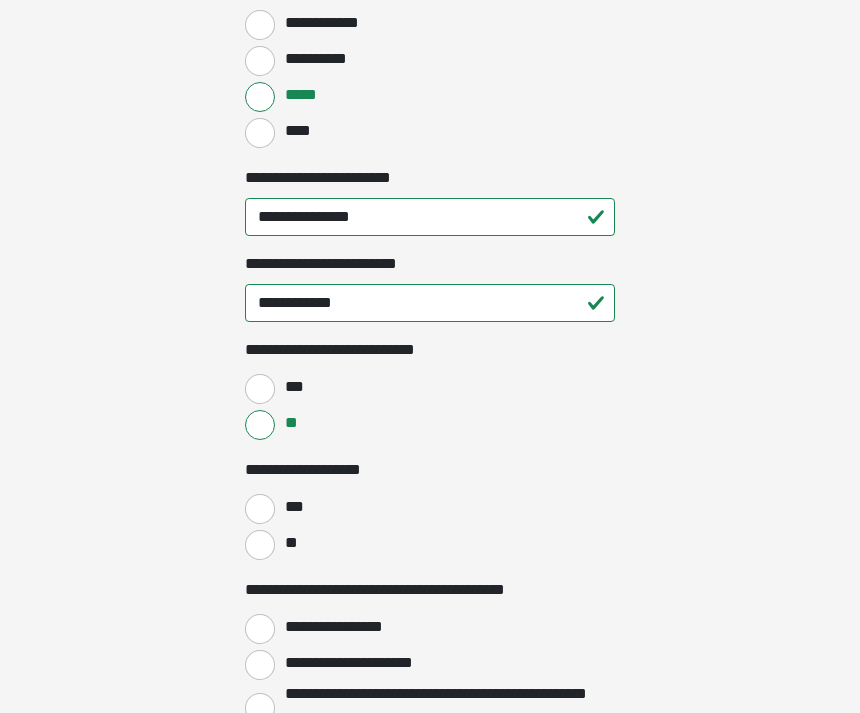 click on "**" at bounding box center [260, 545] 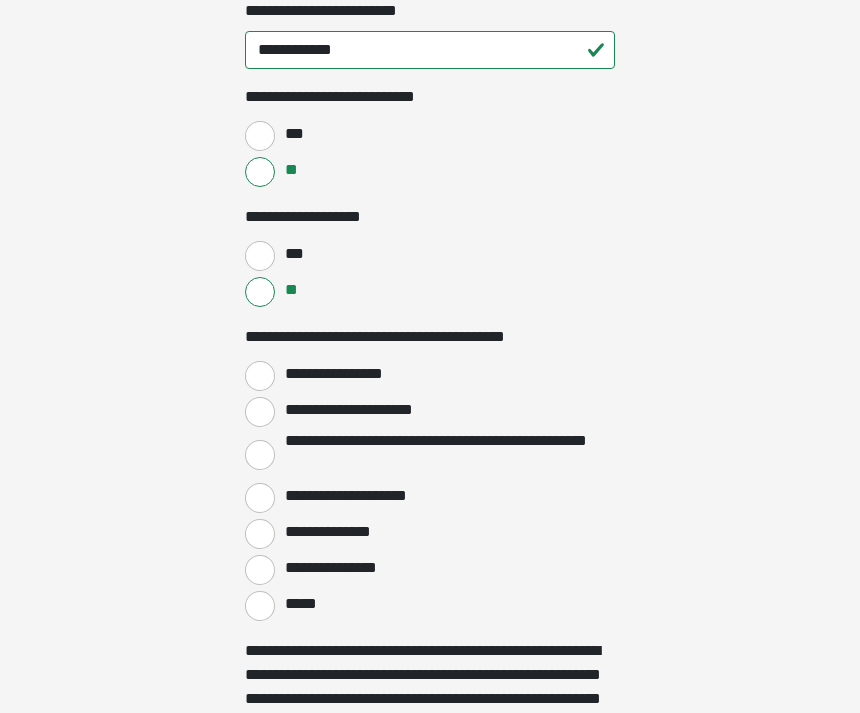 scroll, scrollTop: 3103, scrollLeft: 0, axis: vertical 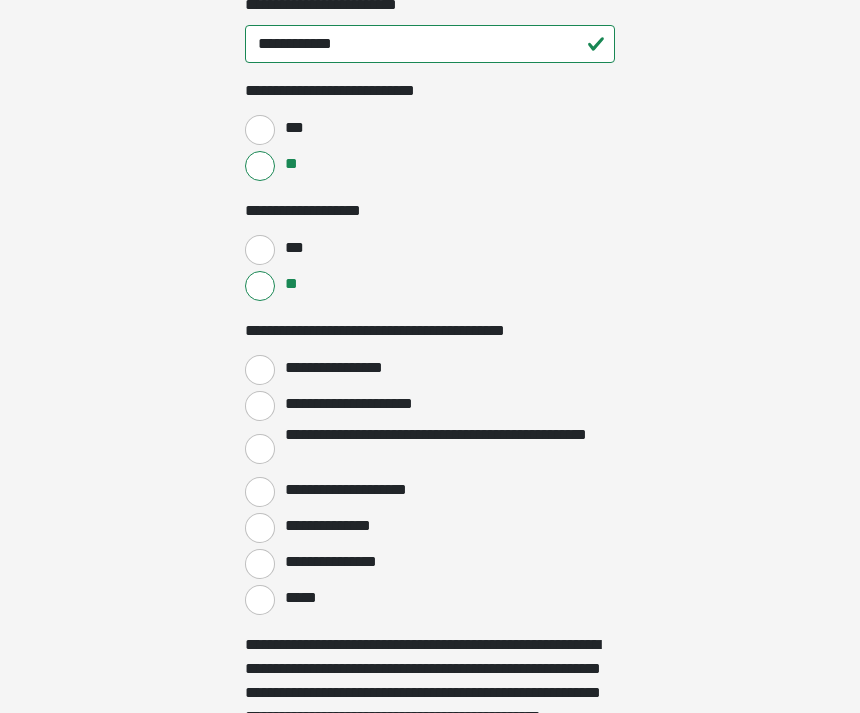 click on "**********" at bounding box center [260, 370] 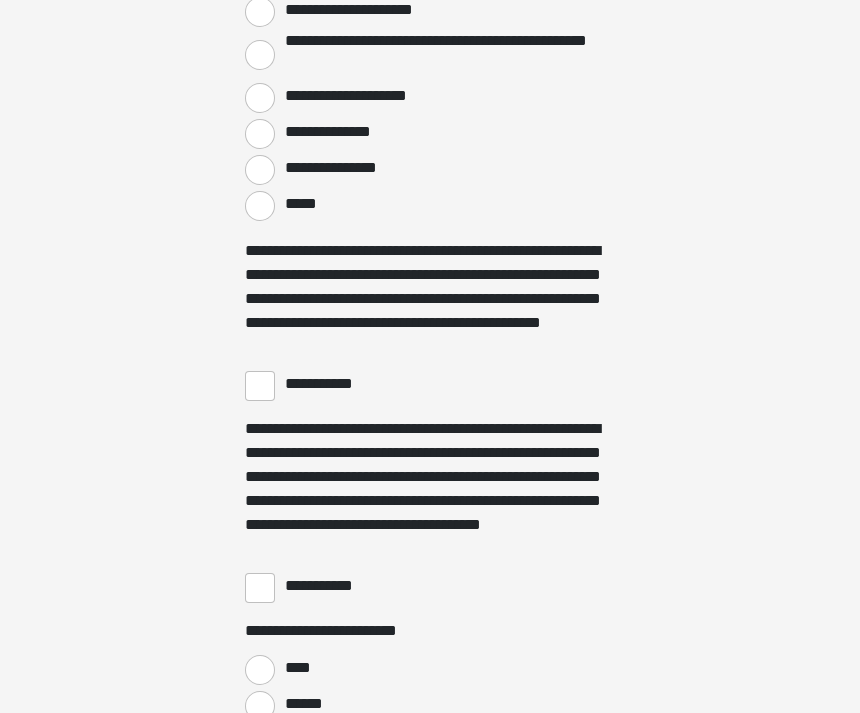 scroll, scrollTop: 3497, scrollLeft: 0, axis: vertical 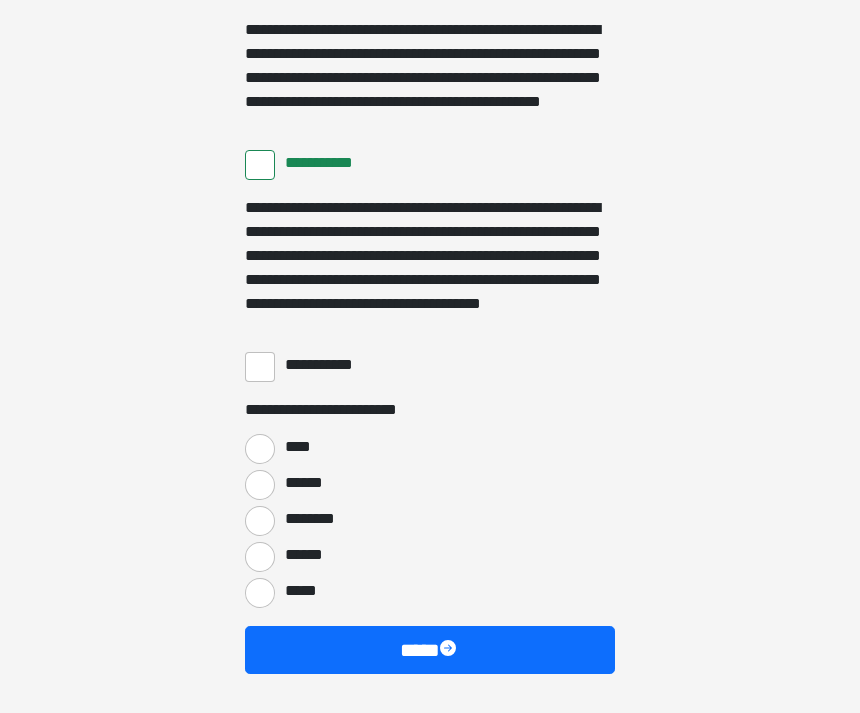 click on "**********" at bounding box center [260, 367] 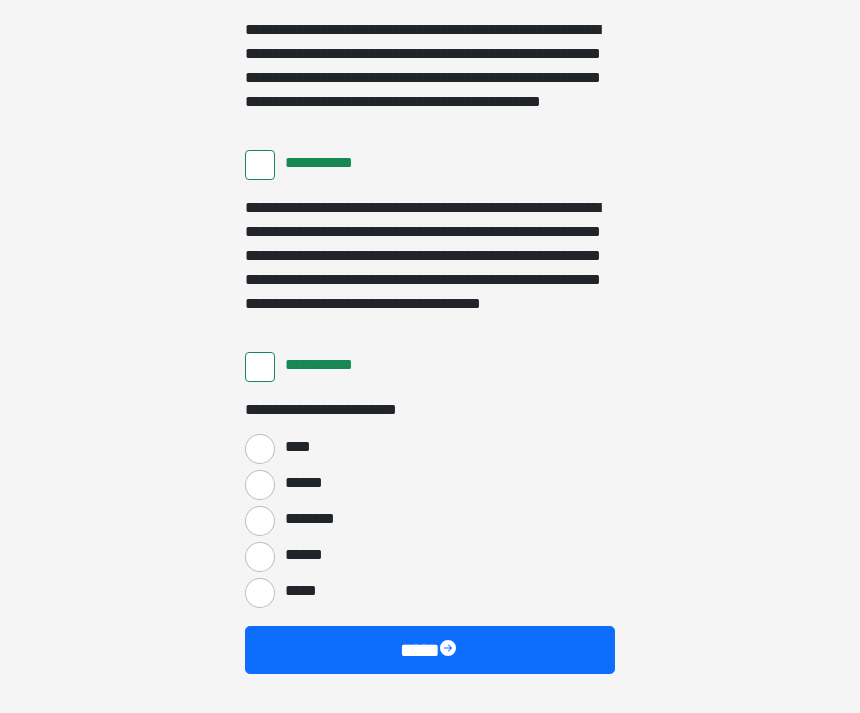 click on "****" at bounding box center [260, 449] 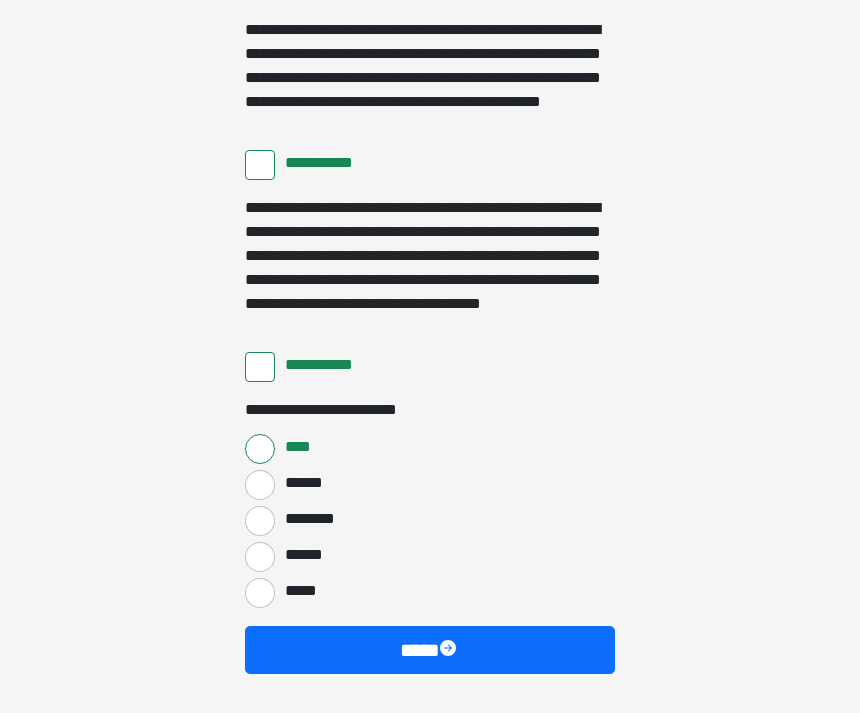 click on "****" at bounding box center [430, 650] 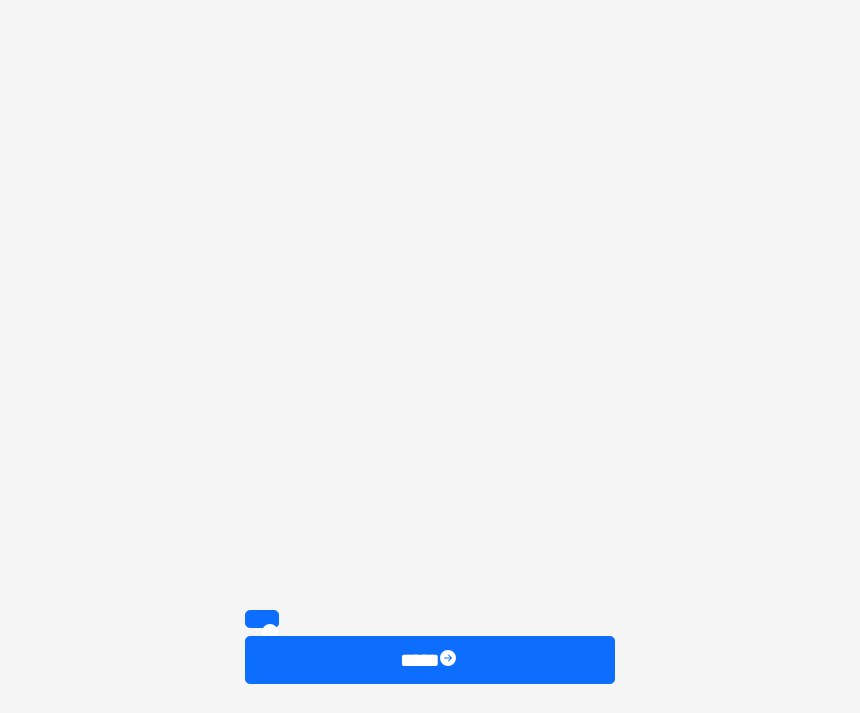 click on "**********" at bounding box center (430, -3362) 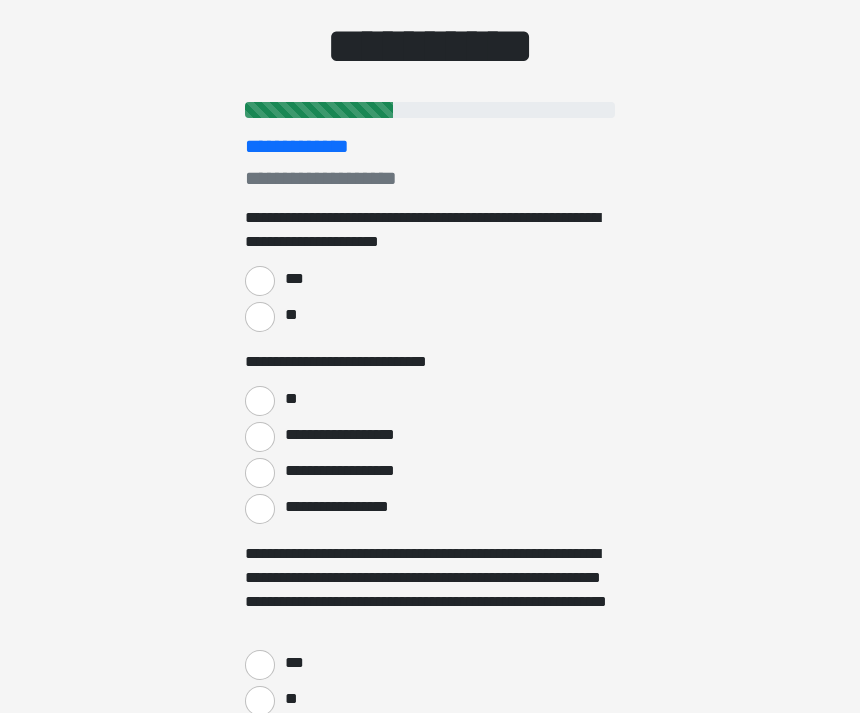 scroll, scrollTop: 196, scrollLeft: 0, axis: vertical 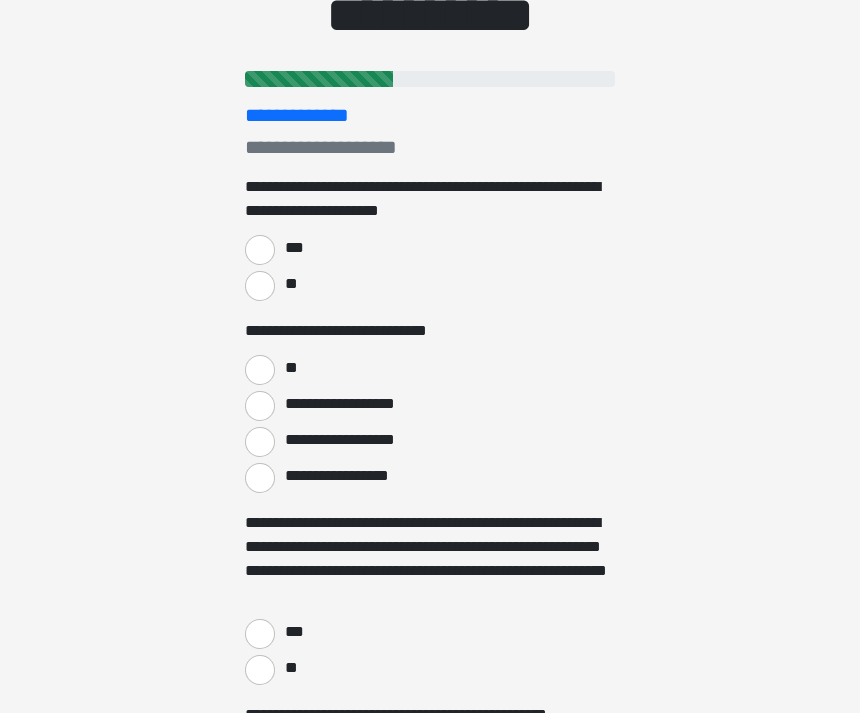 click on "***" at bounding box center [260, 251] 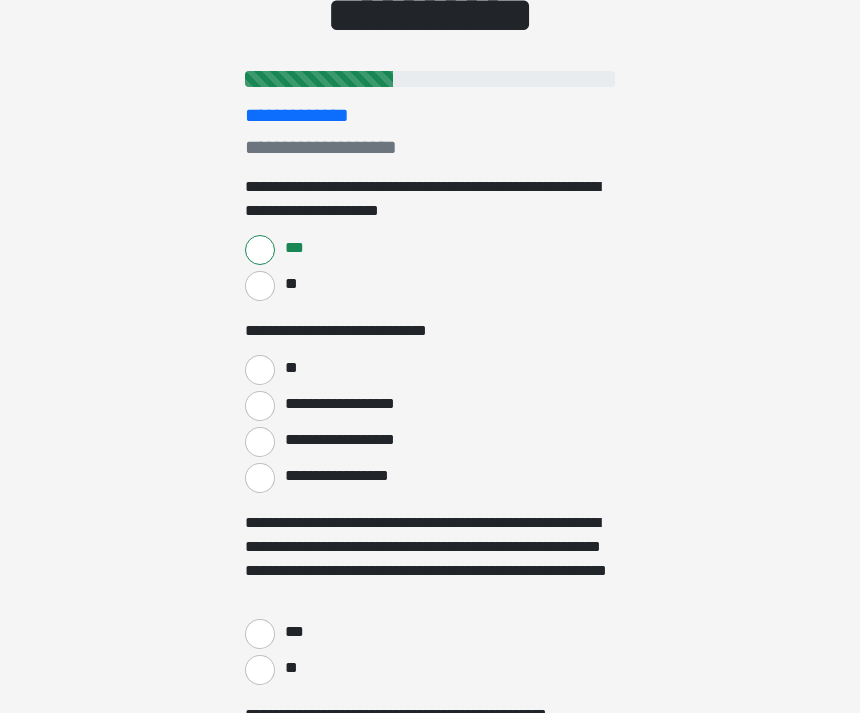 click on "**" at bounding box center (260, 370) 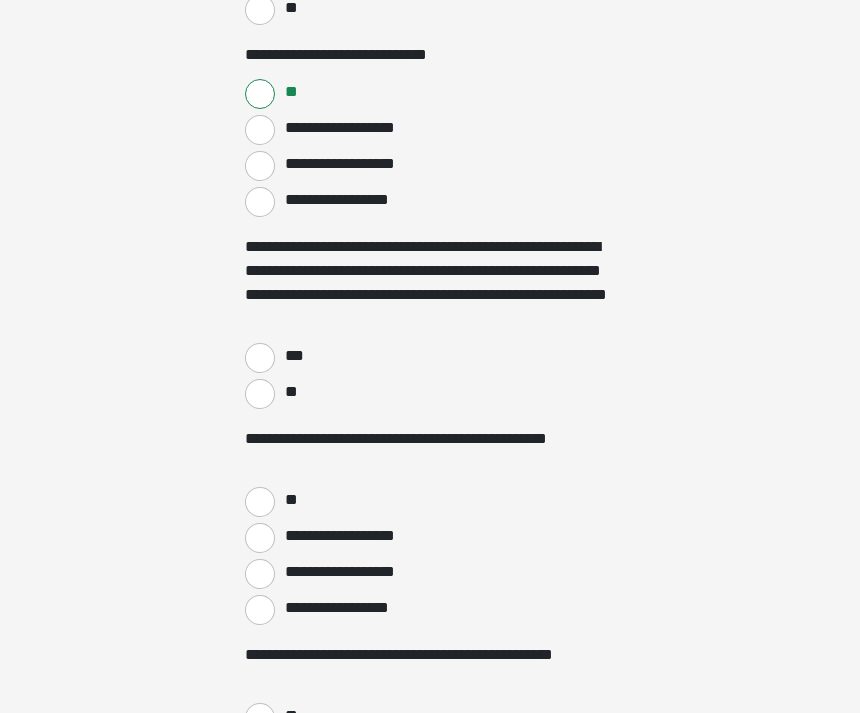 scroll, scrollTop: 473, scrollLeft: 0, axis: vertical 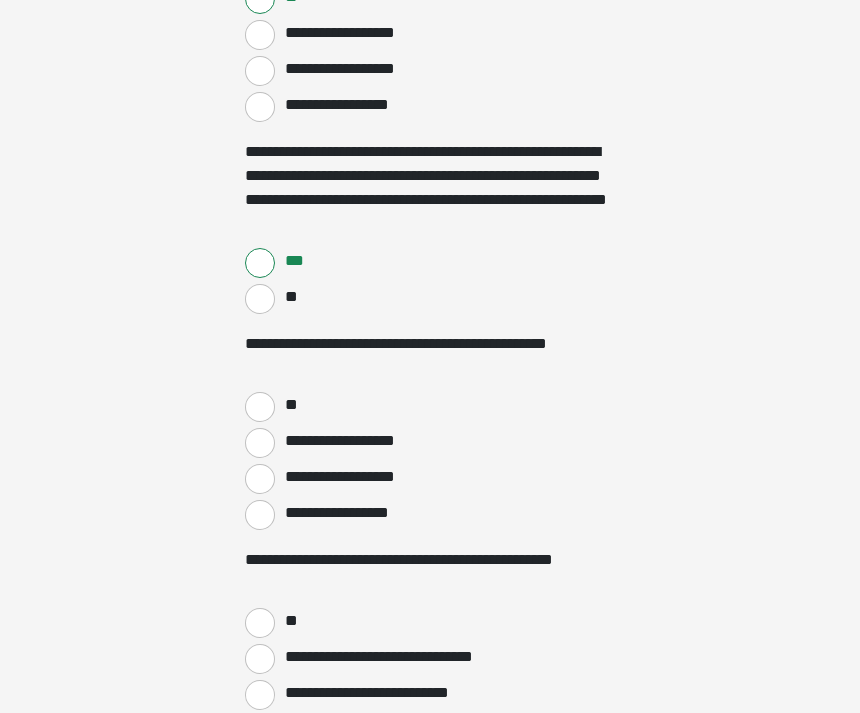 click on "**" at bounding box center [260, 407] 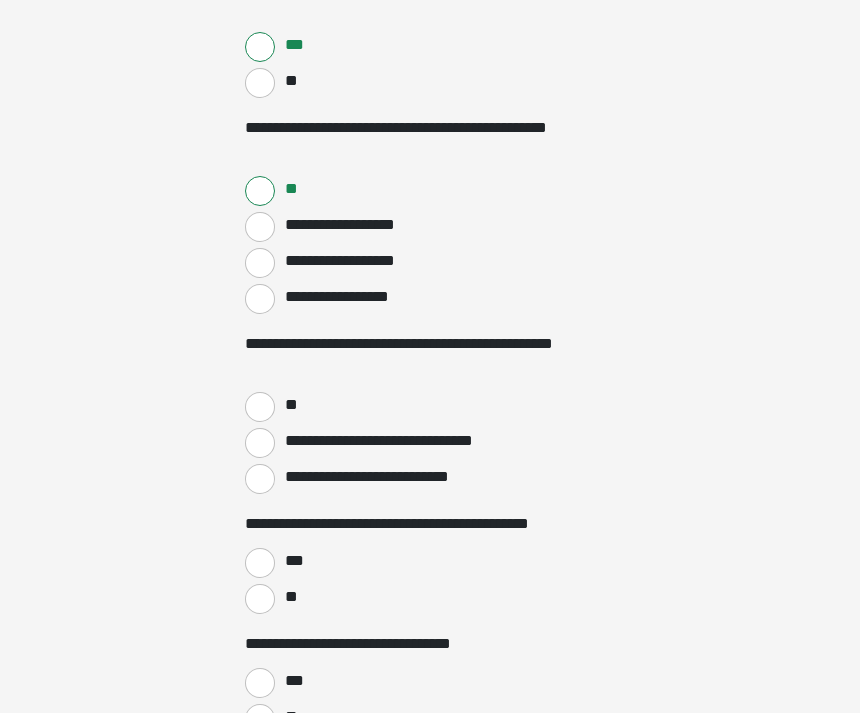 scroll, scrollTop: 784, scrollLeft: 0, axis: vertical 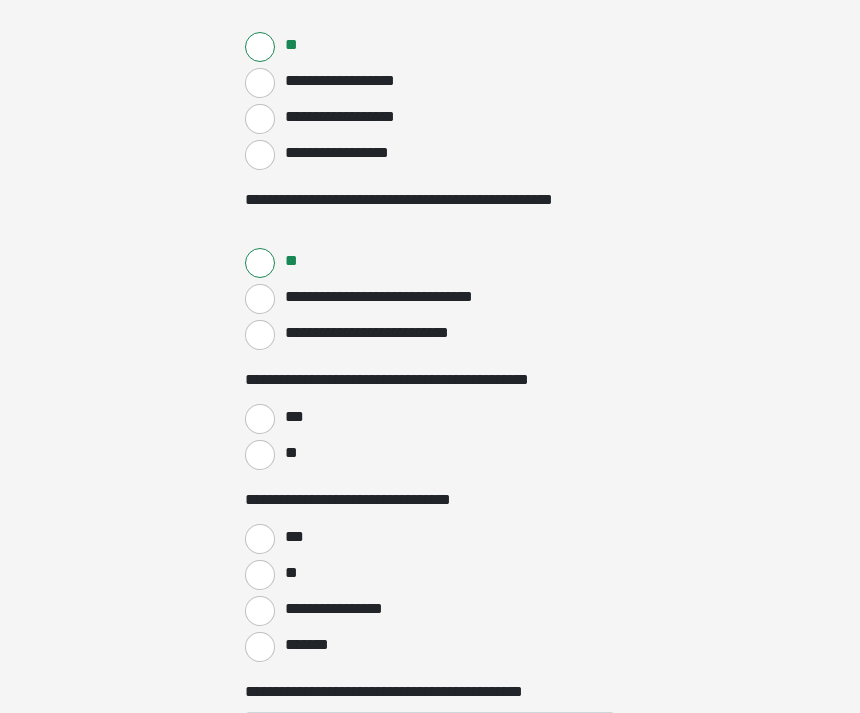 click on "***" at bounding box center (260, 419) 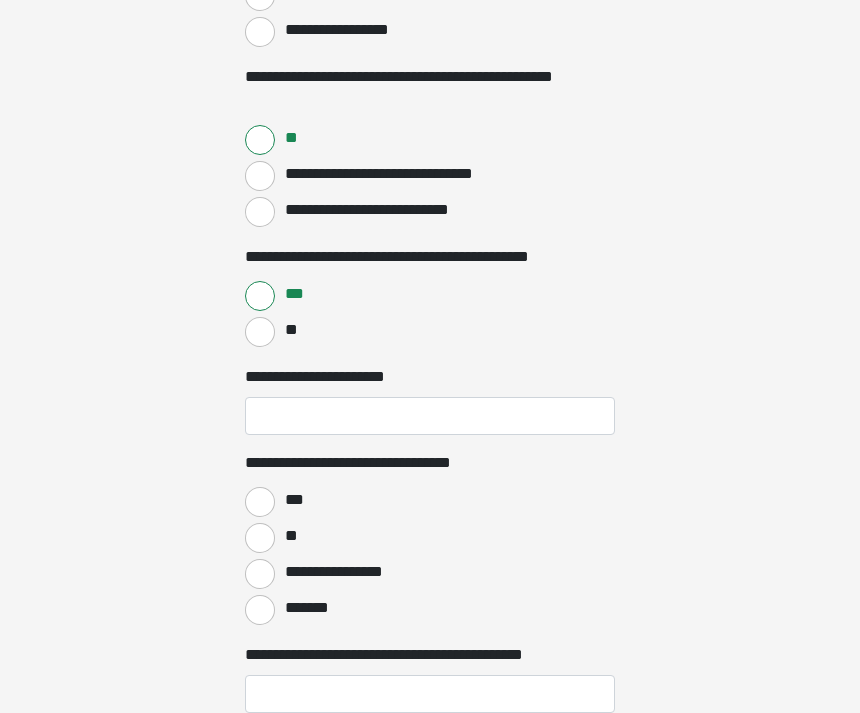 scroll, scrollTop: 1052, scrollLeft: 0, axis: vertical 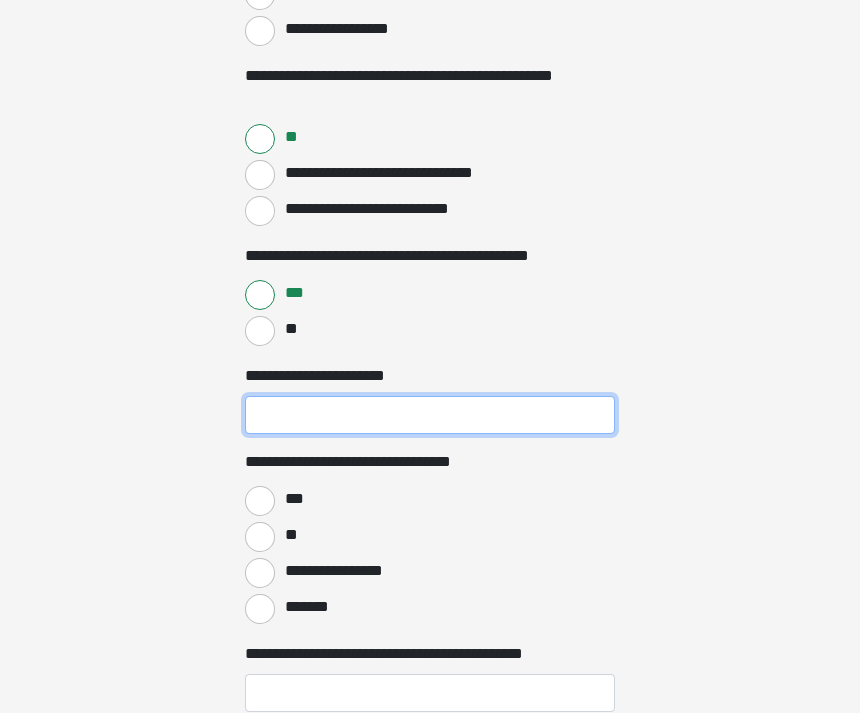 click on "**********" at bounding box center (430, 415) 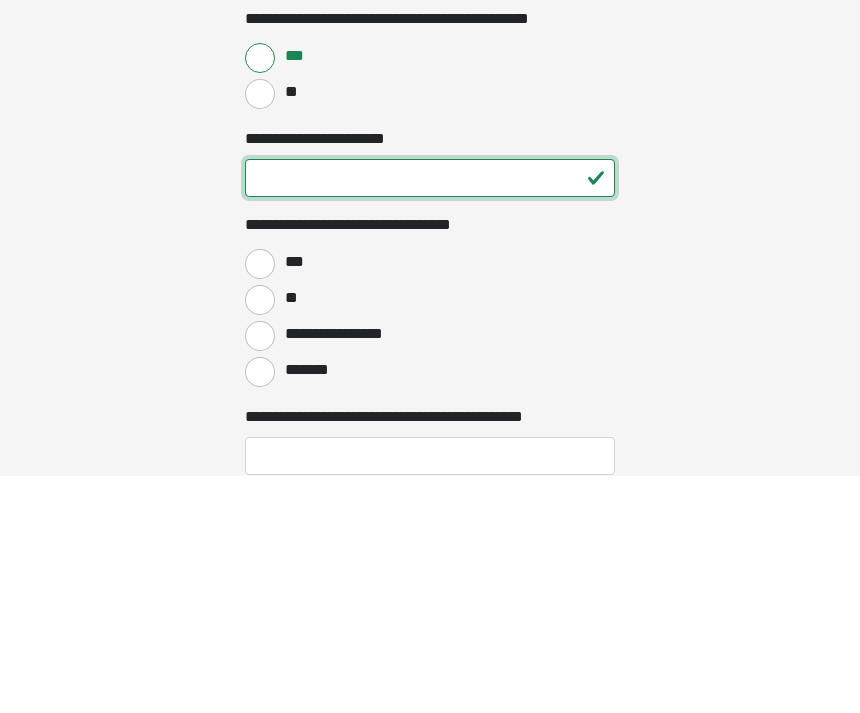 type on "**" 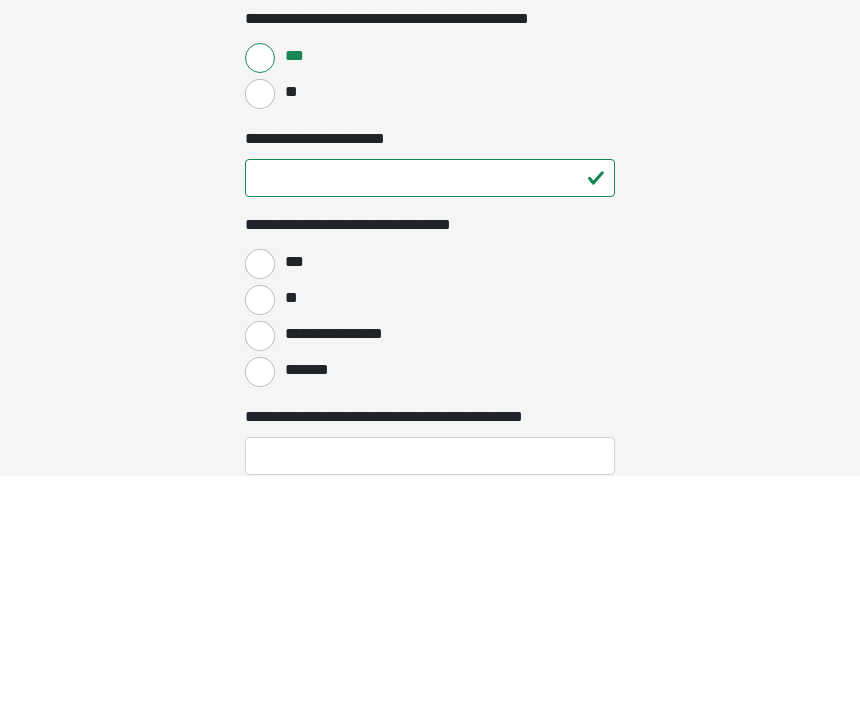 click on "***" at bounding box center [260, 501] 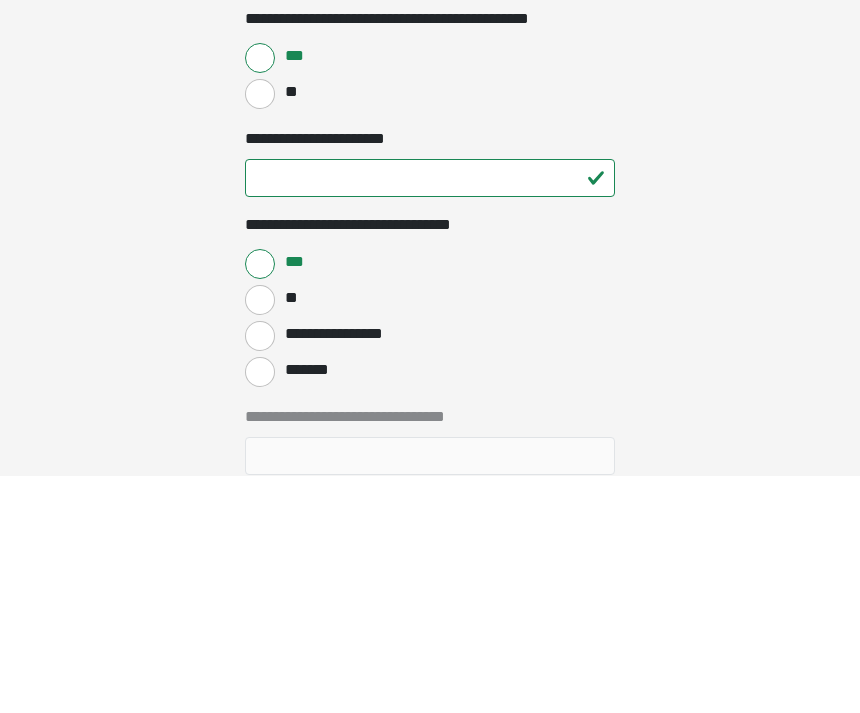 scroll, scrollTop: 1289, scrollLeft: 0, axis: vertical 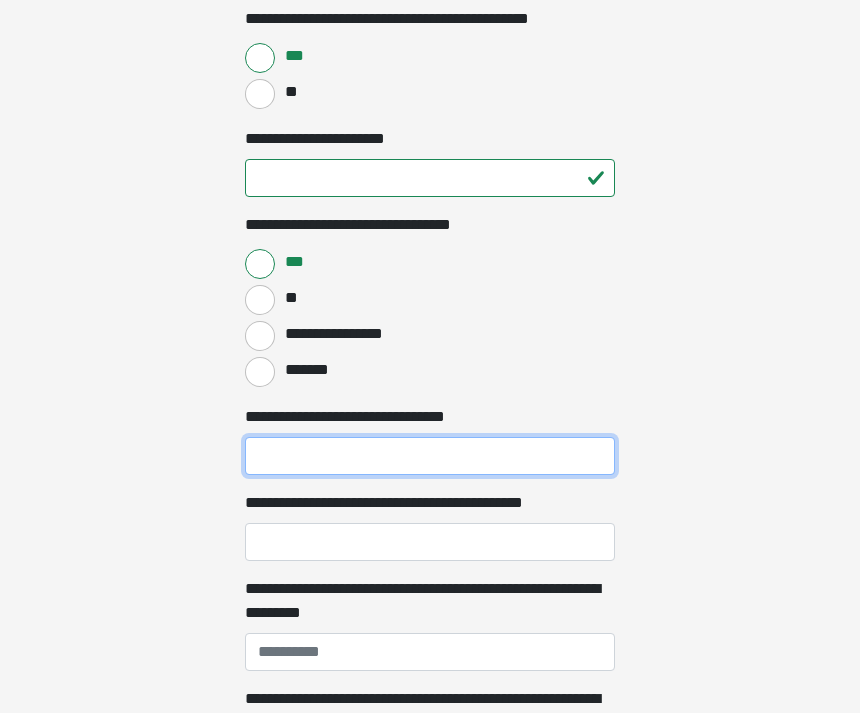 click on "**********" at bounding box center [430, 456] 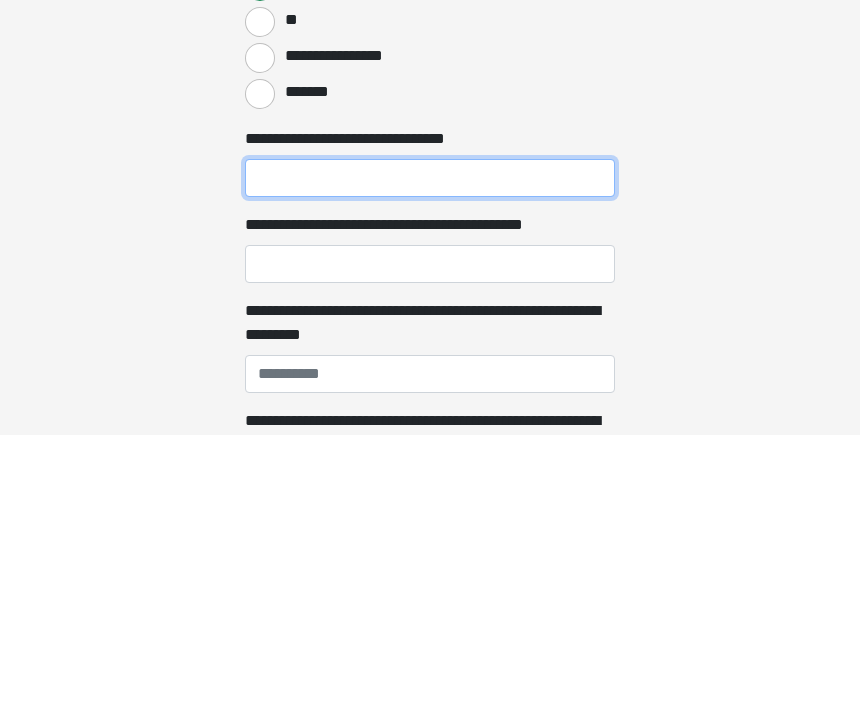 type on "*" 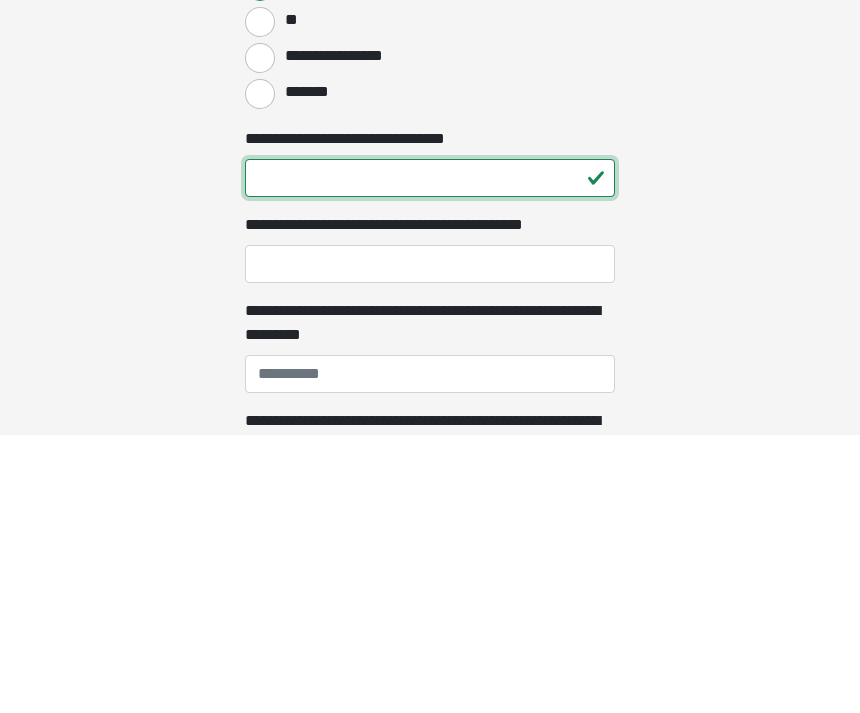 type on "**" 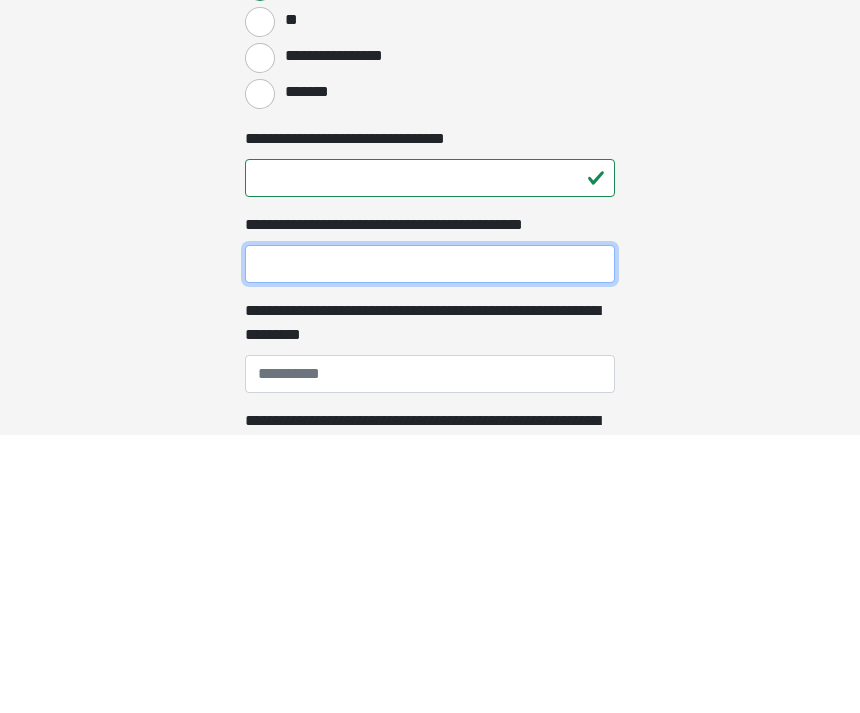 click on "**********" at bounding box center [430, 542] 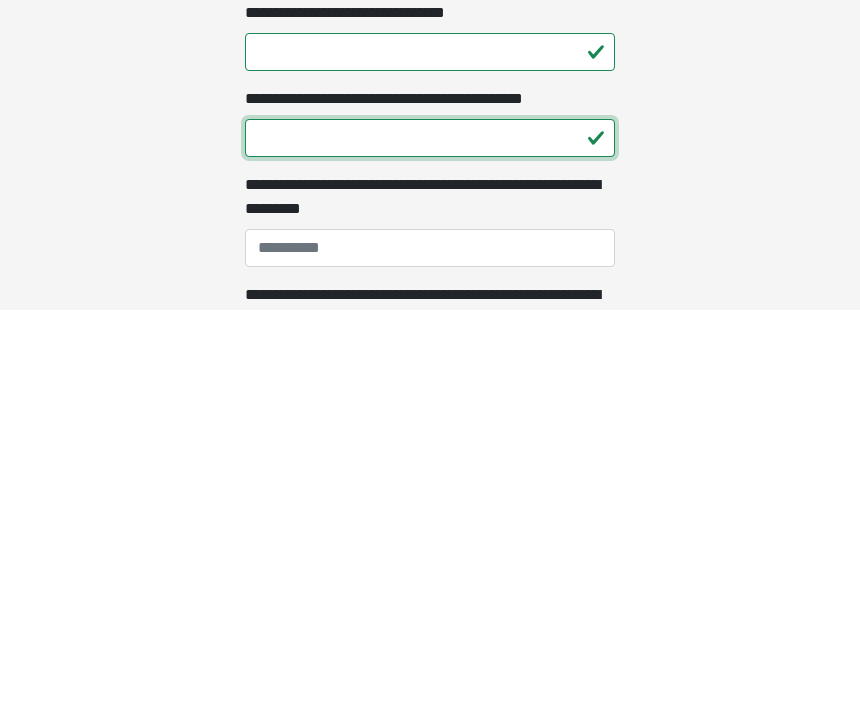 type on "*" 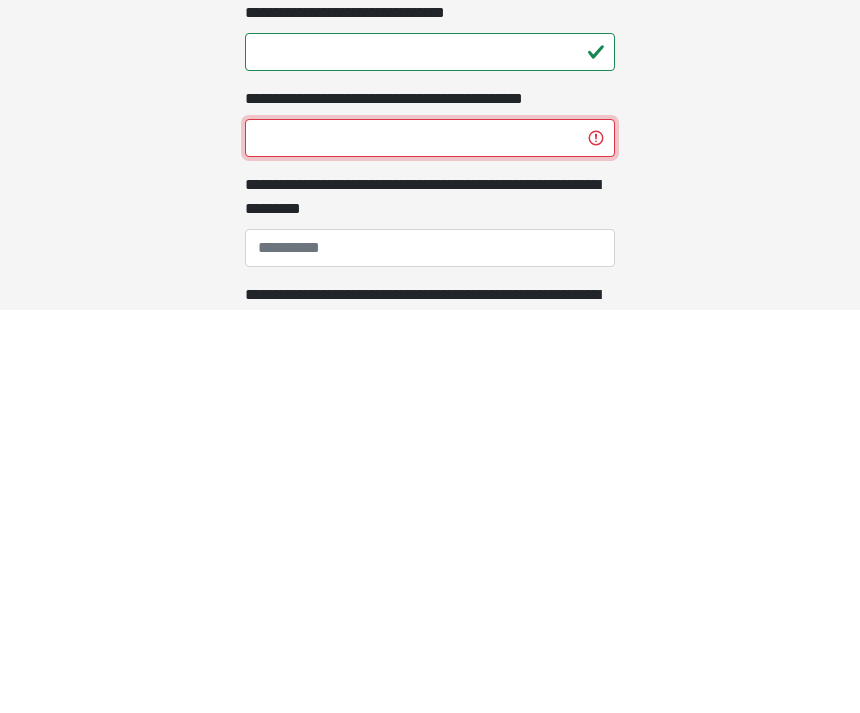 type on "*" 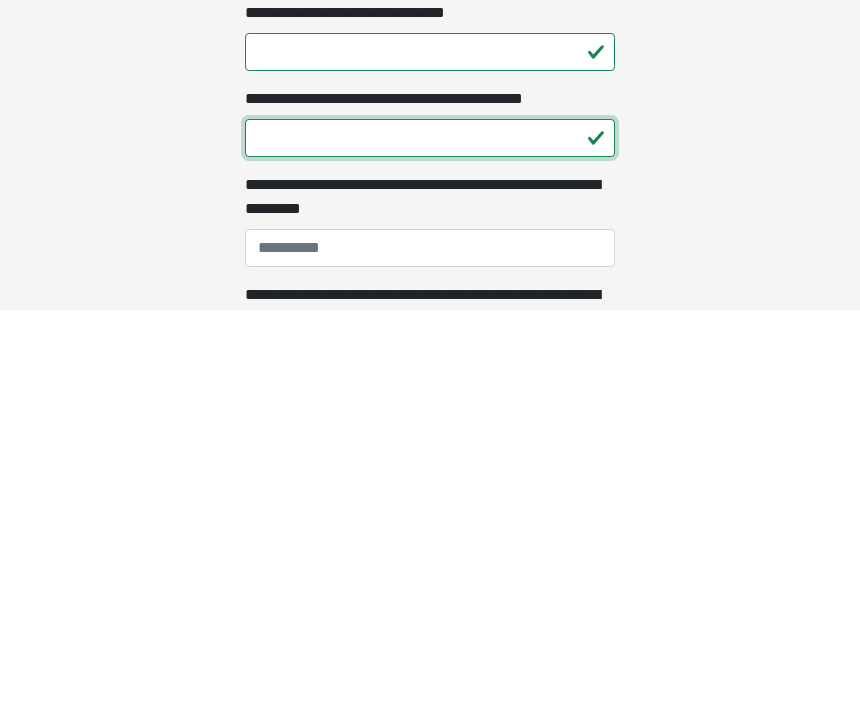 type on "**" 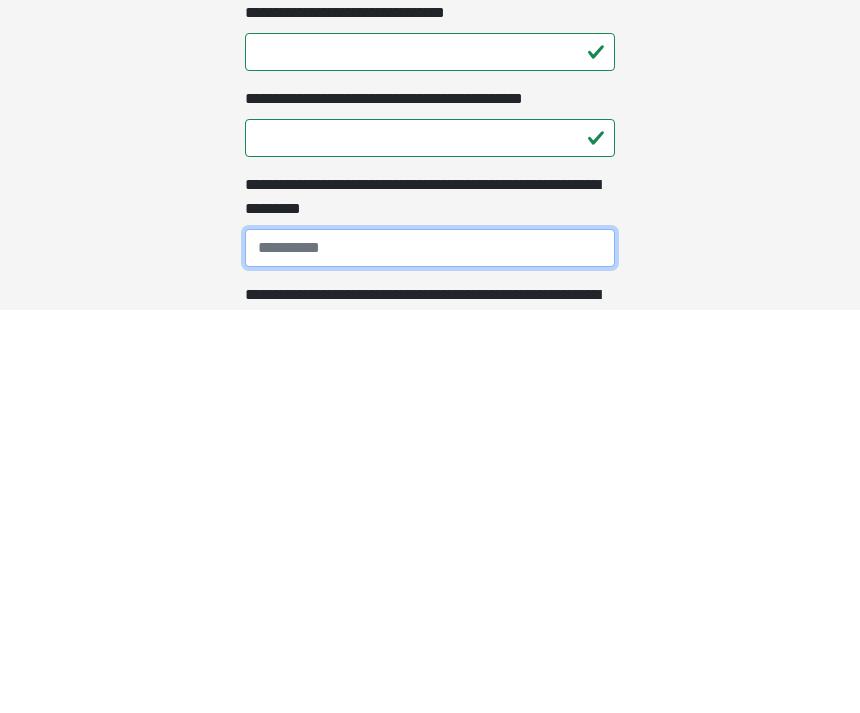 click on "**********" at bounding box center [430, 652] 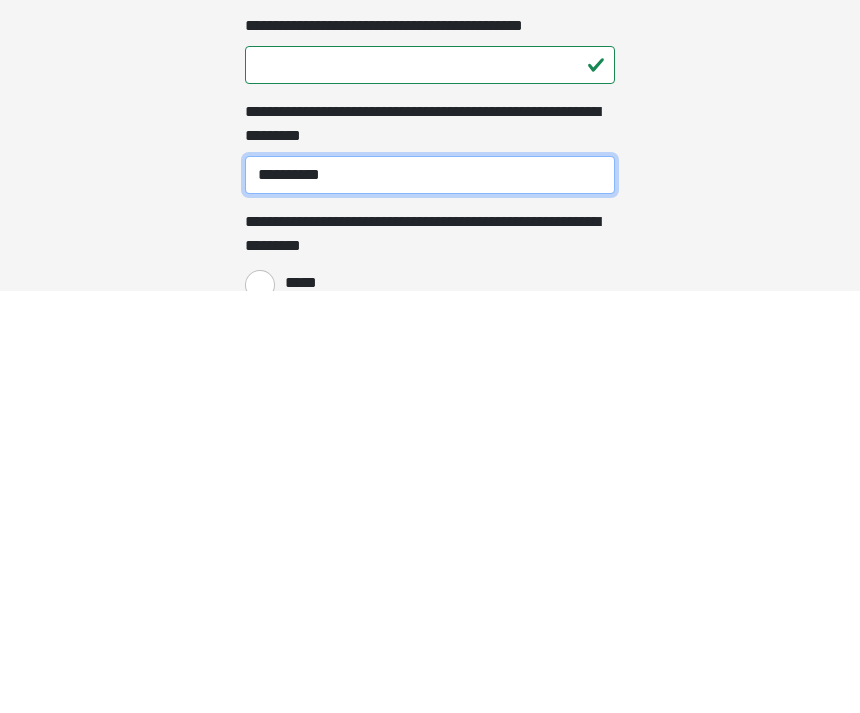 scroll, scrollTop: 1353, scrollLeft: 0, axis: vertical 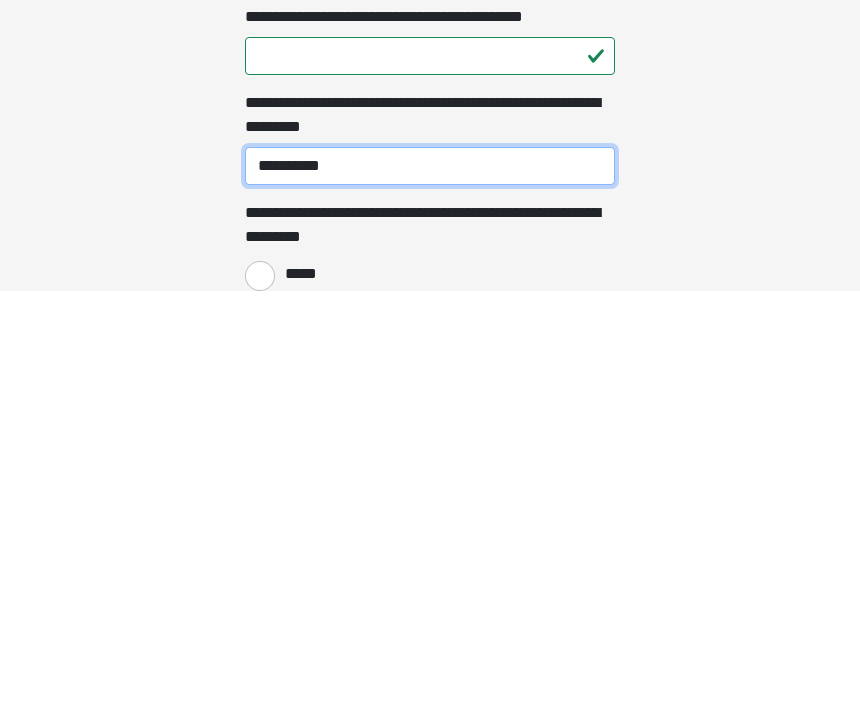 type on "**********" 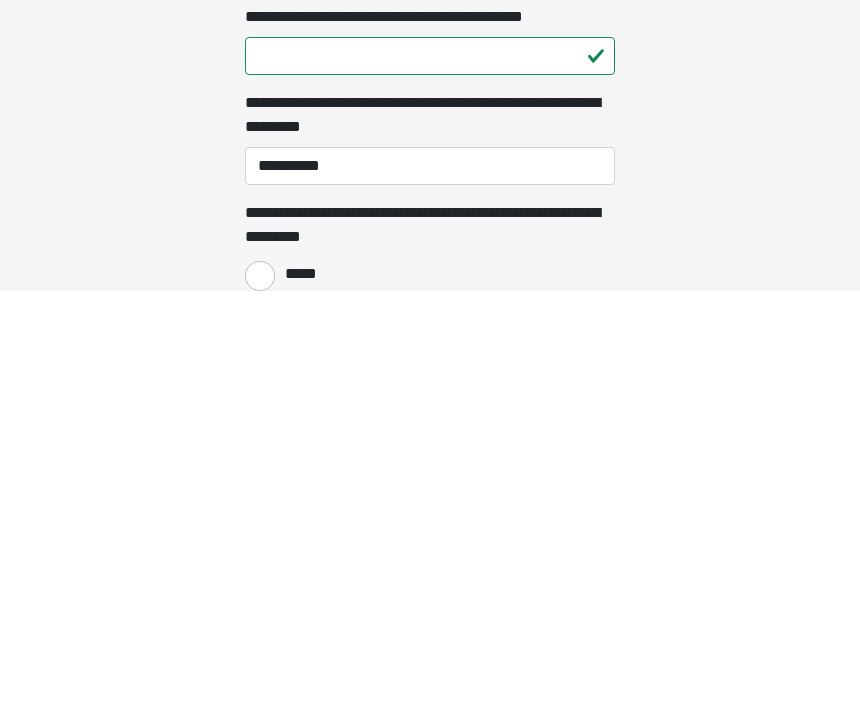 click on "*****" at bounding box center (260, 698) 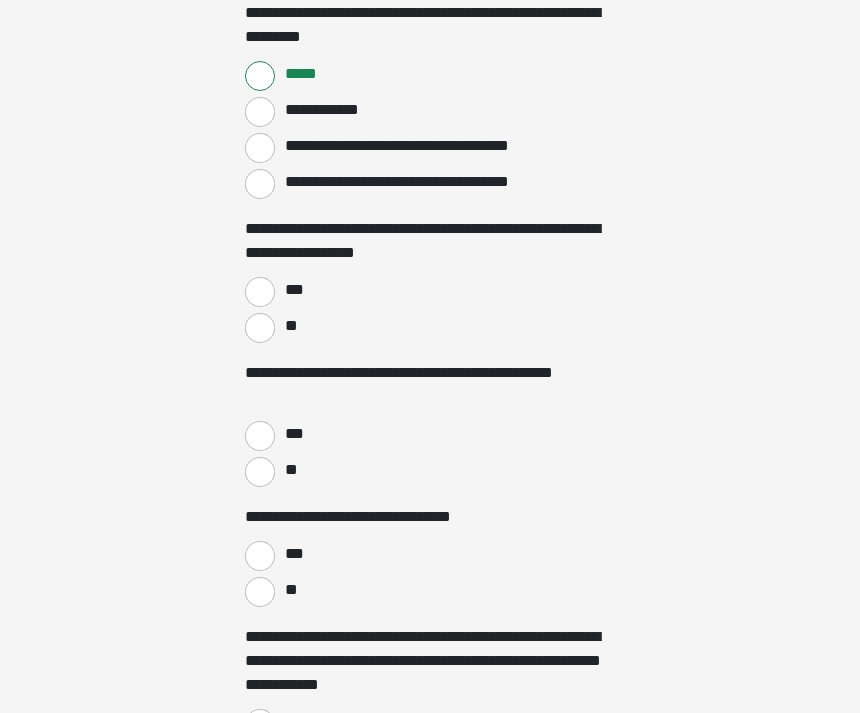 scroll, scrollTop: 1976, scrollLeft: 0, axis: vertical 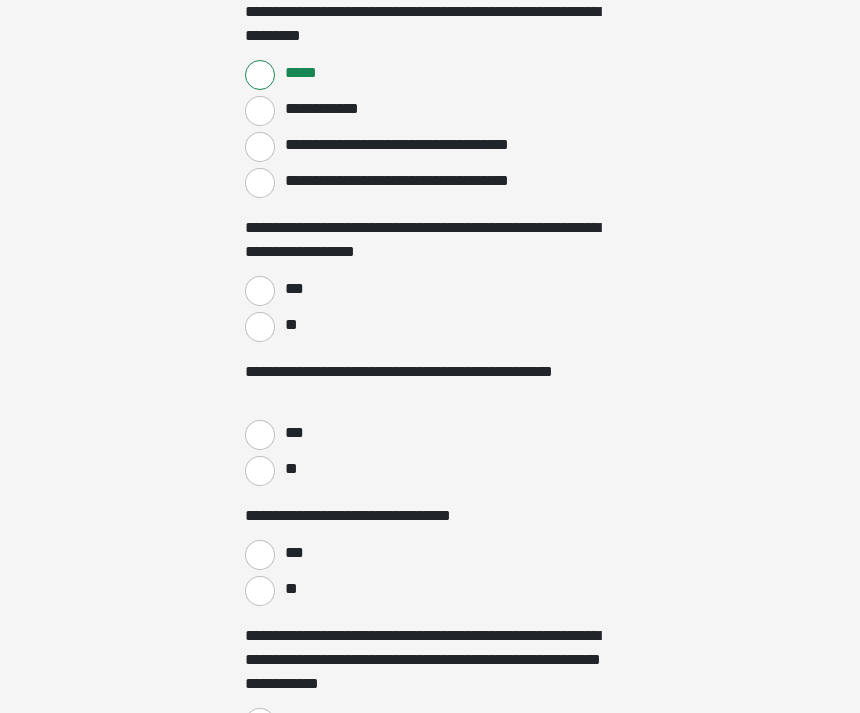 click on "**" at bounding box center (260, 327) 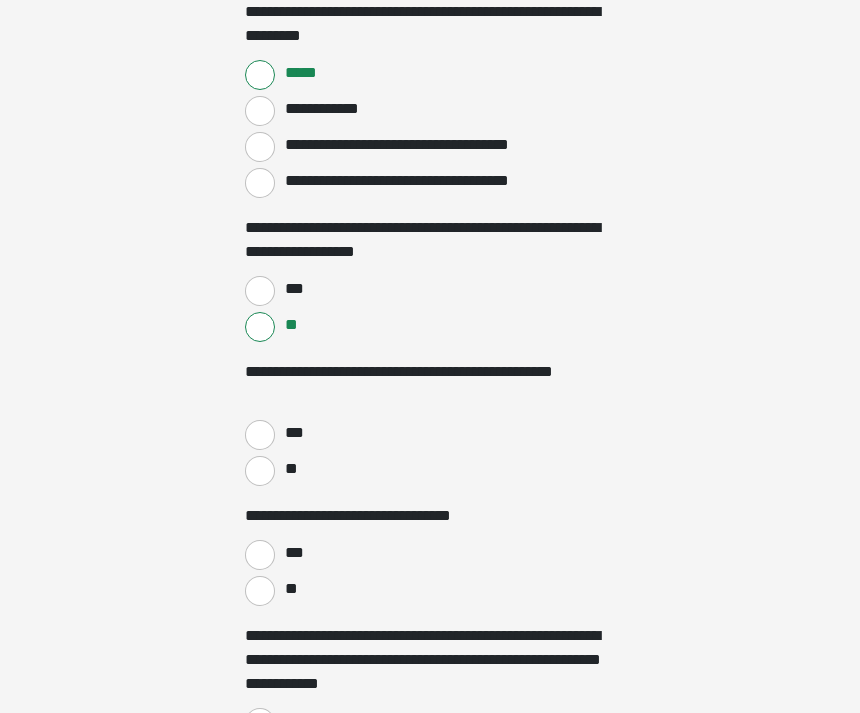 click on "**" at bounding box center [260, 471] 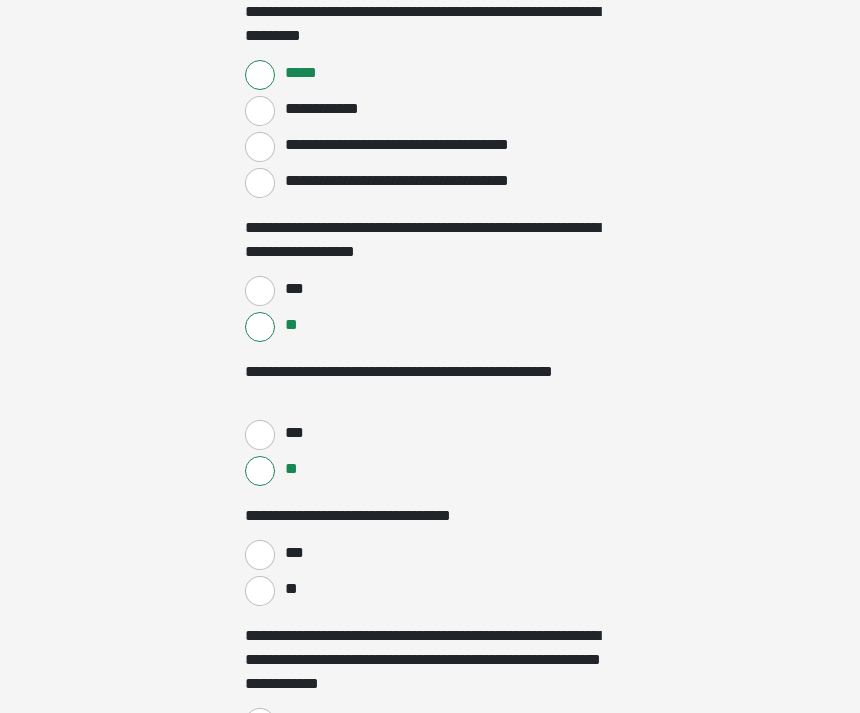 click on "**" at bounding box center (260, 591) 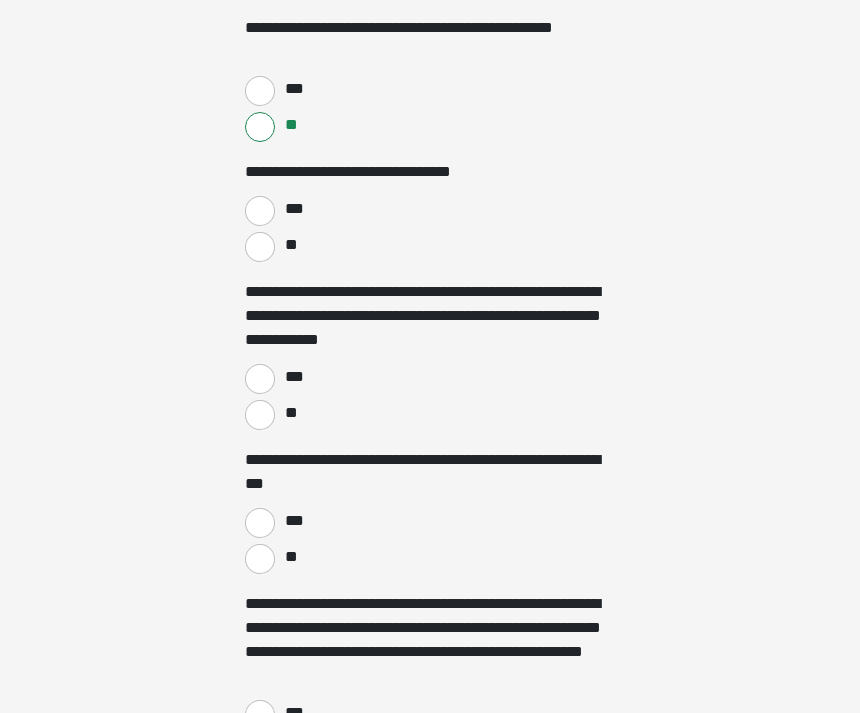 scroll, scrollTop: 2320, scrollLeft: 0, axis: vertical 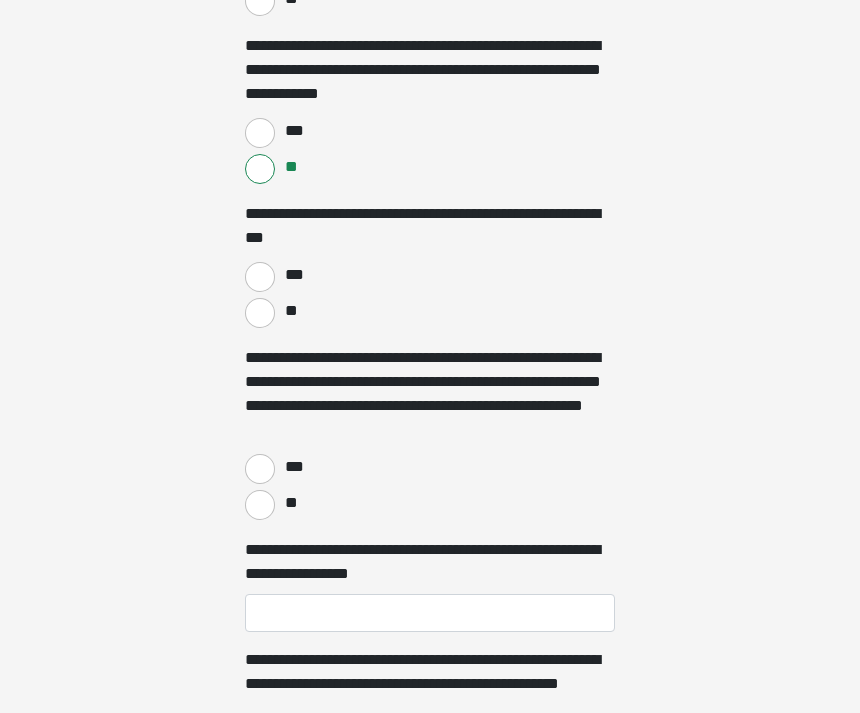 click on "**" at bounding box center [260, 314] 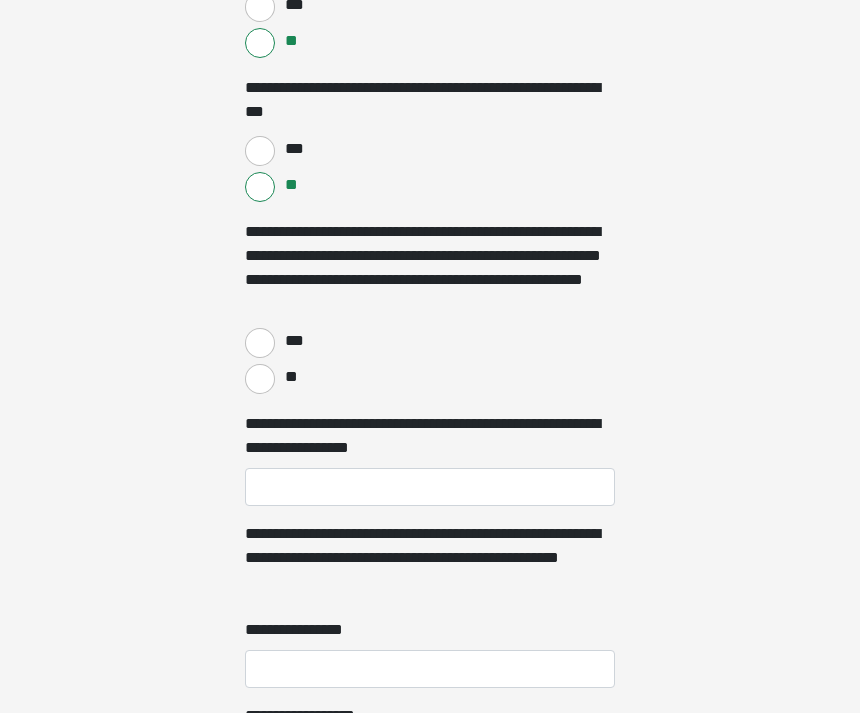 scroll, scrollTop: 2691, scrollLeft: 0, axis: vertical 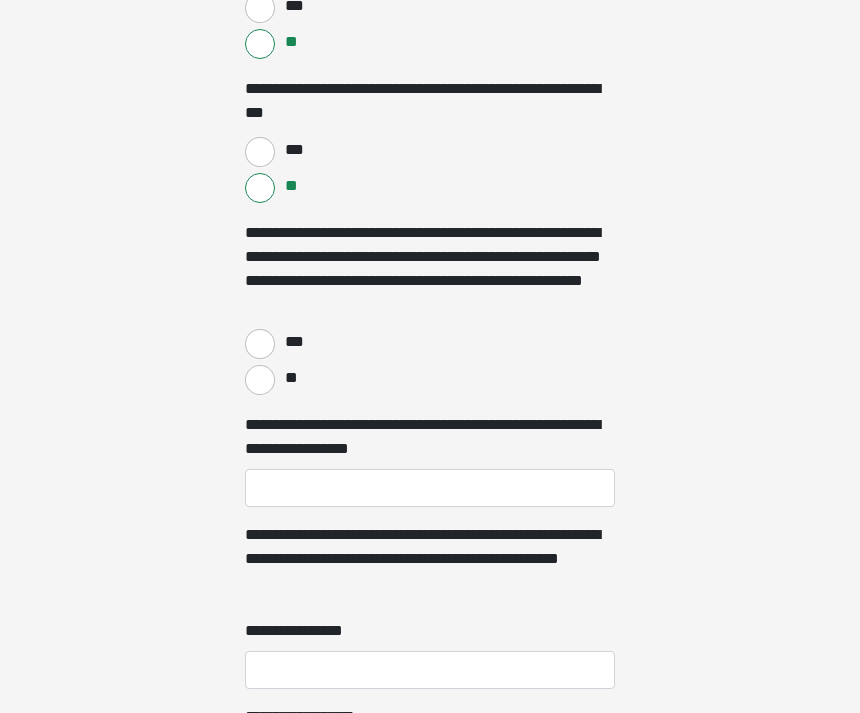 click on "**" at bounding box center [260, 380] 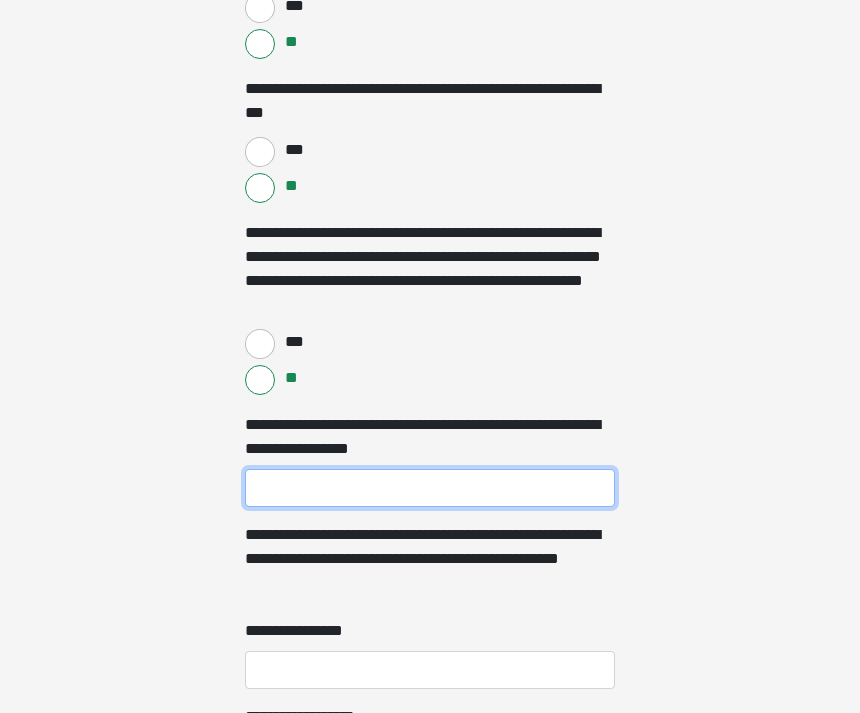 click on "**********" at bounding box center (430, 488) 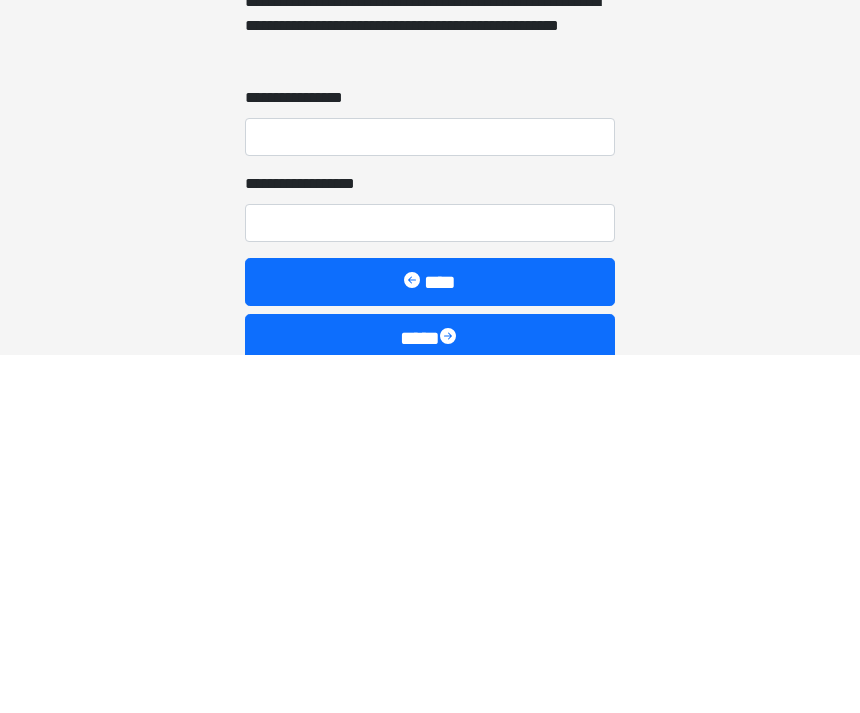 scroll, scrollTop: 2881, scrollLeft: 0, axis: vertical 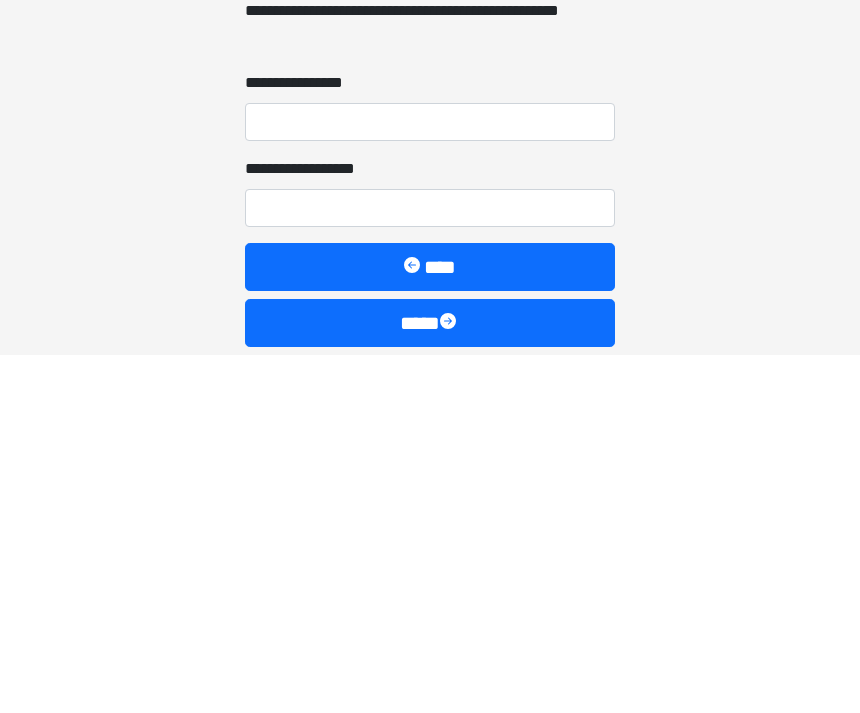 type on "***" 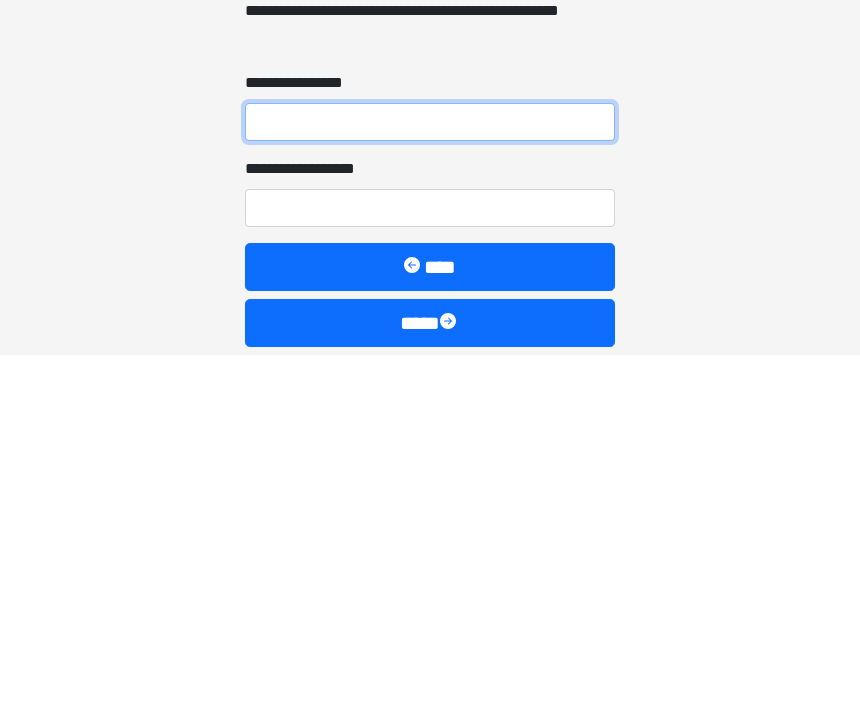 click on "**********" at bounding box center [430, 480] 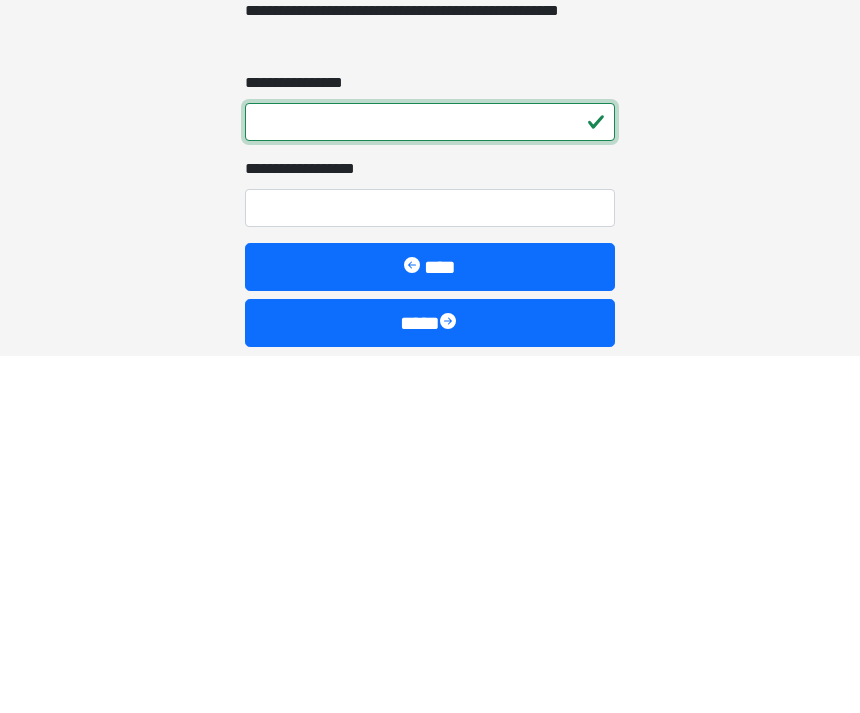 type on "*" 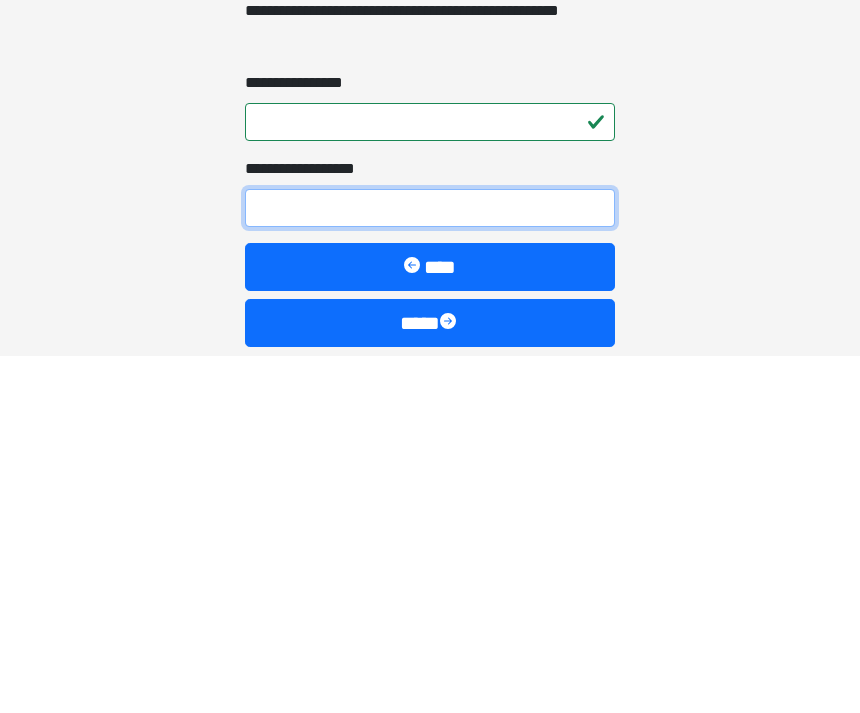click on "**********" at bounding box center [430, 566] 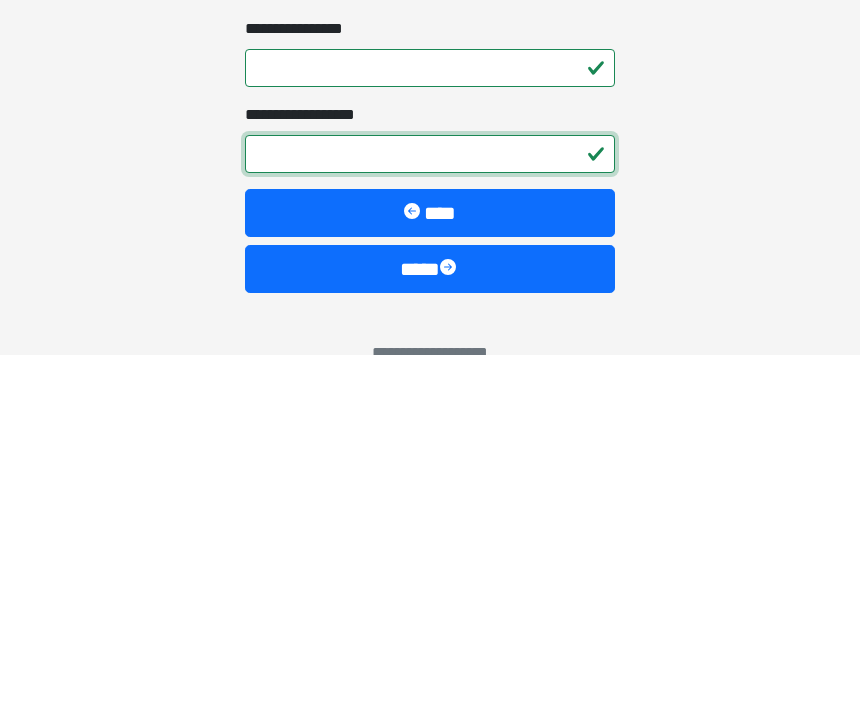 scroll, scrollTop: 2941, scrollLeft: 0, axis: vertical 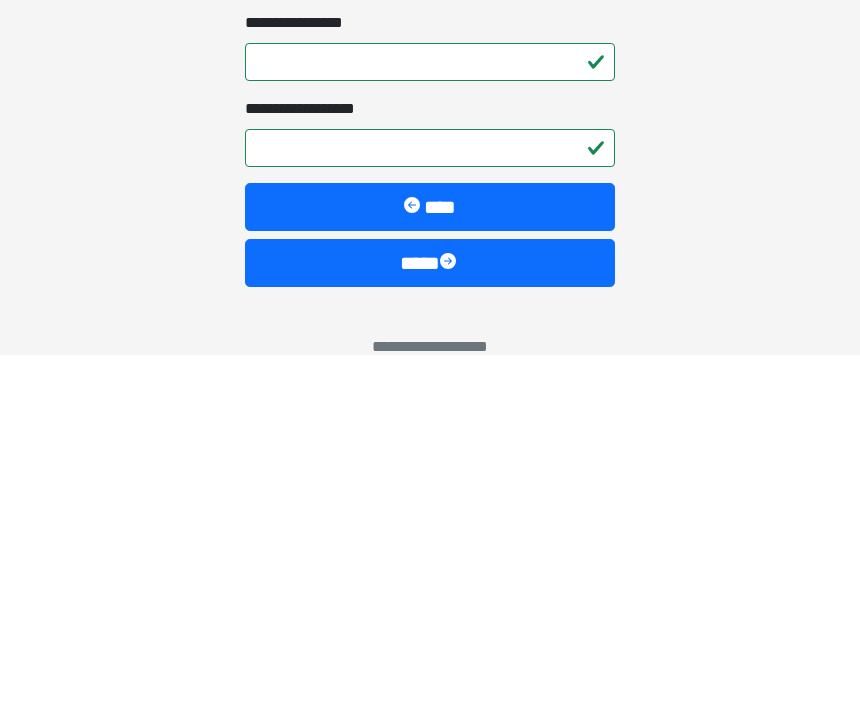 click on "****" at bounding box center [430, 621] 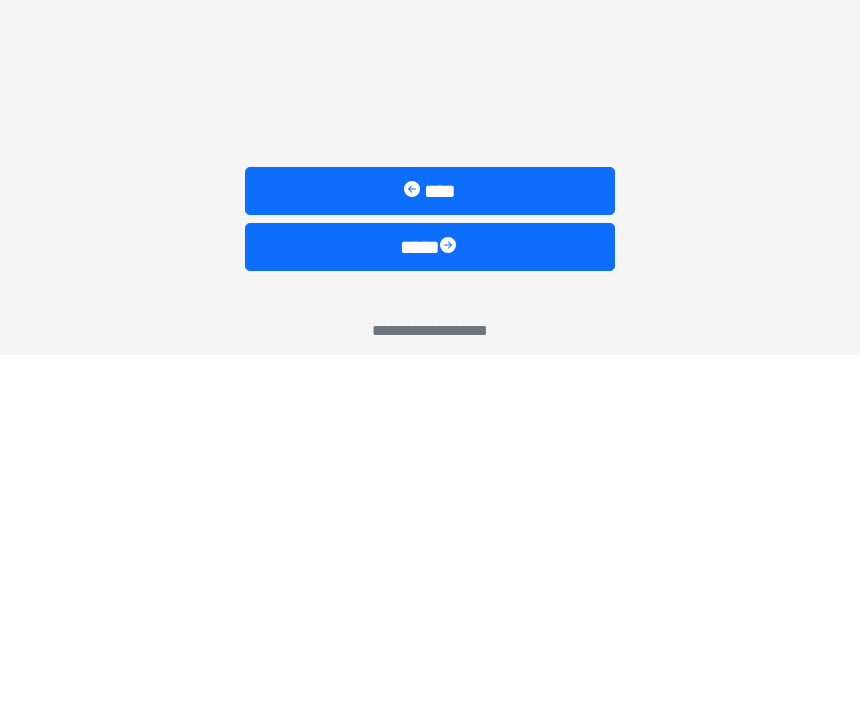 scroll, scrollTop: 70, scrollLeft: 0, axis: vertical 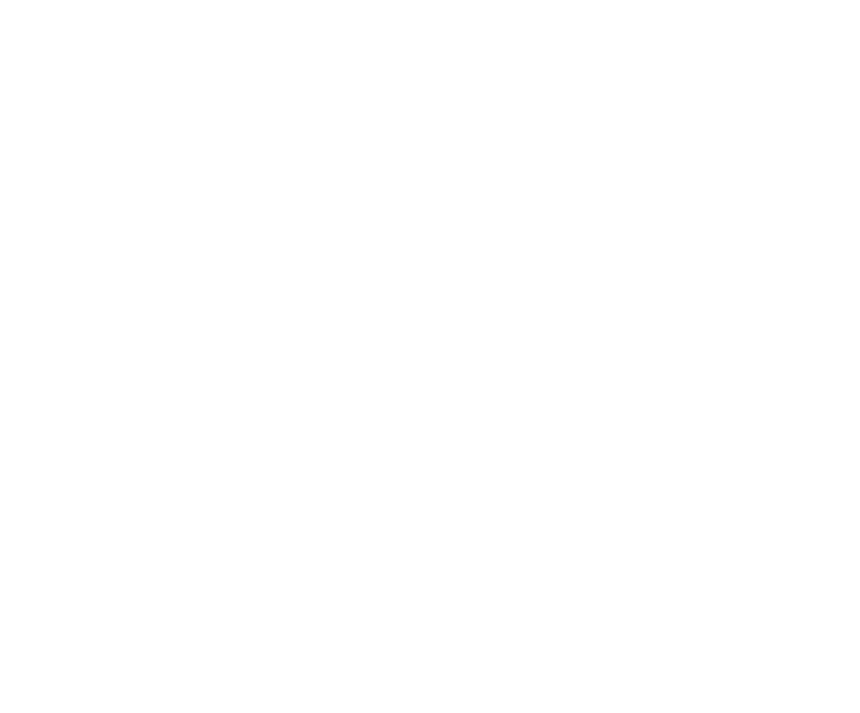 click on "**********" at bounding box center (430, 286) 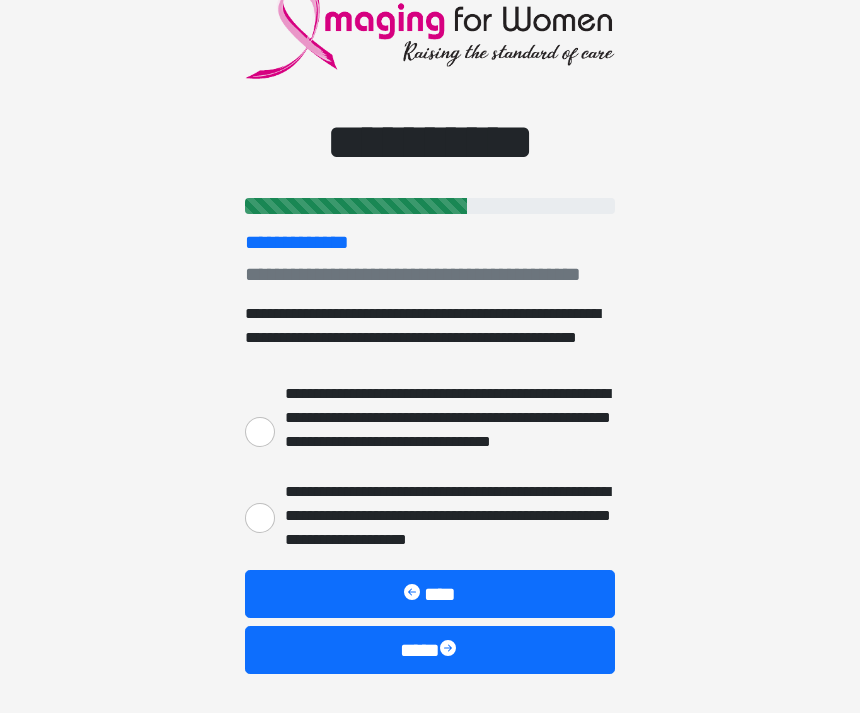 click on "**********" at bounding box center (260, 432) 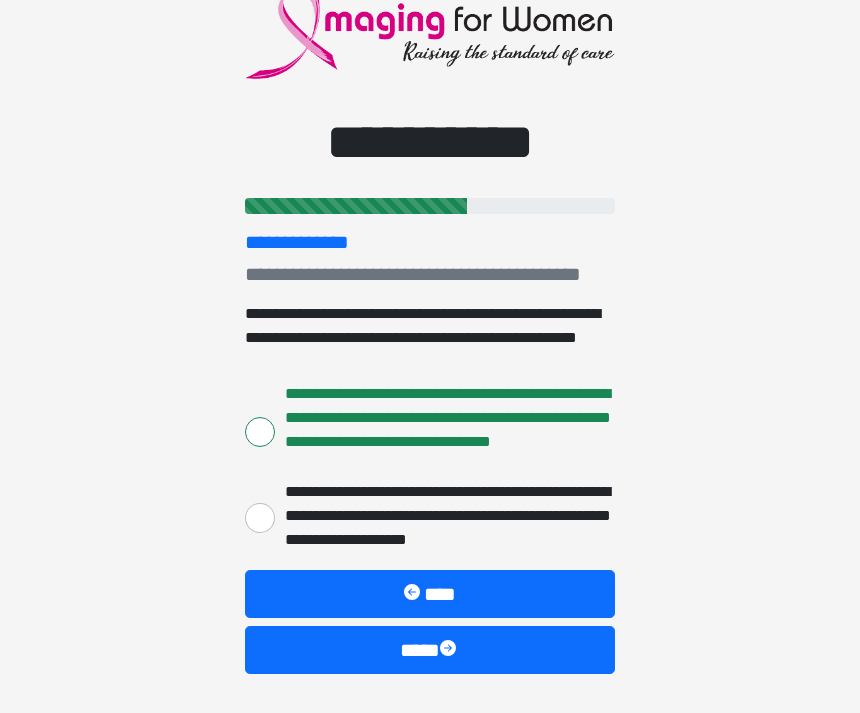 click on "****" at bounding box center (430, 650) 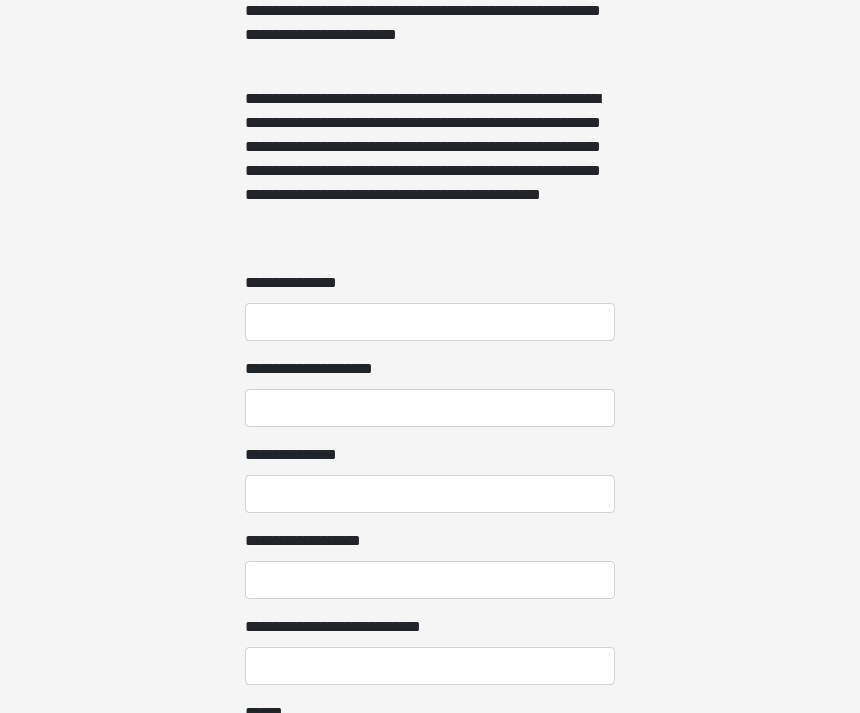 scroll, scrollTop: 1485, scrollLeft: 0, axis: vertical 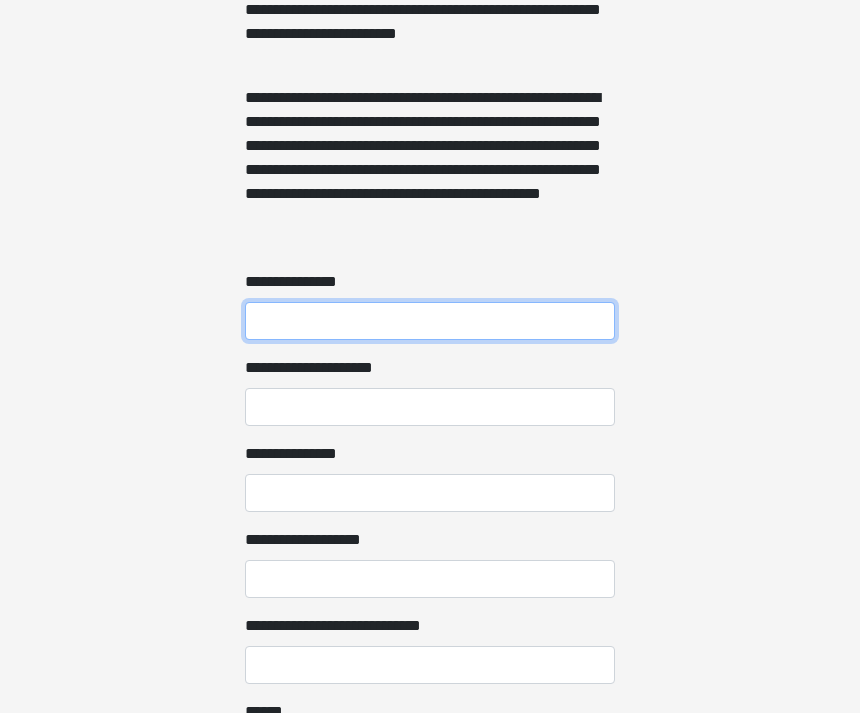 click on "**********" at bounding box center [430, 322] 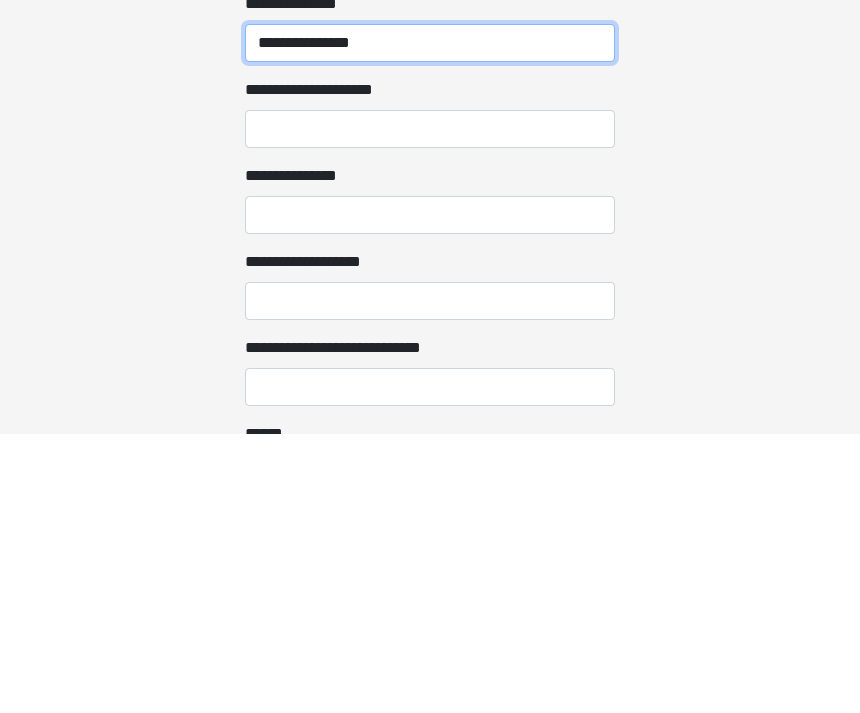 type on "**********" 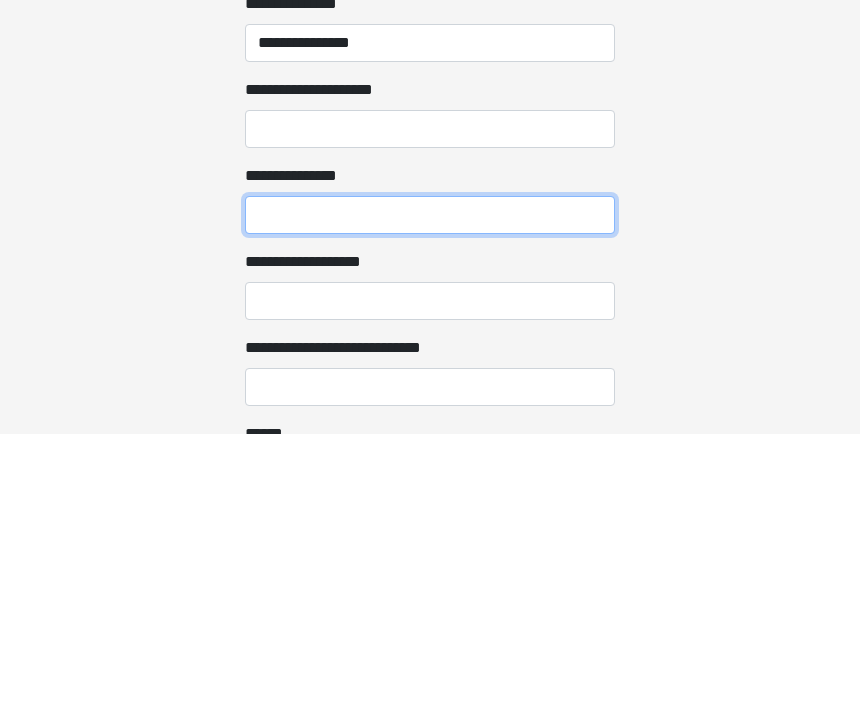 click on "**********" at bounding box center [430, 494] 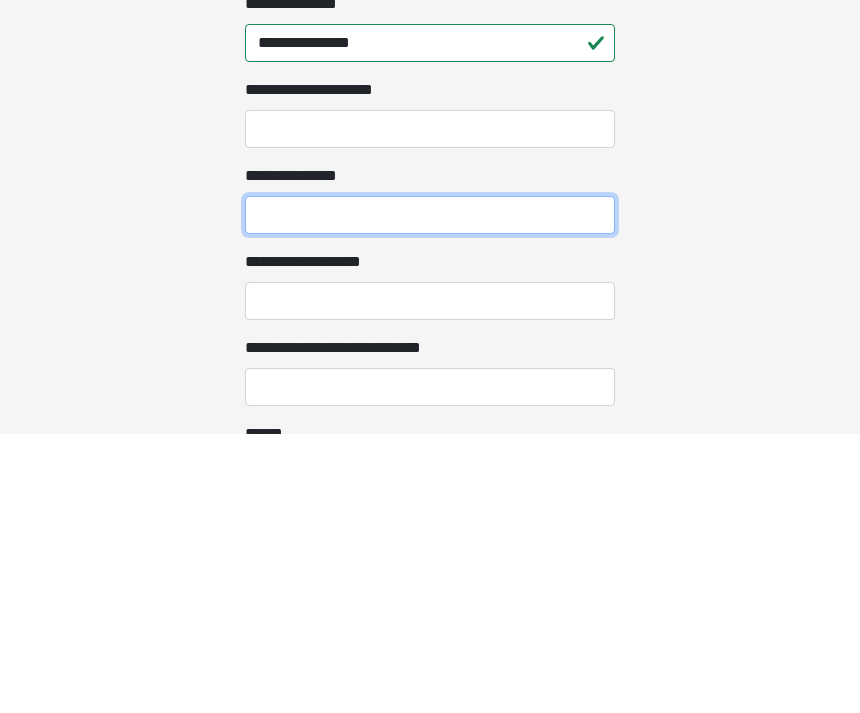 type on "**********" 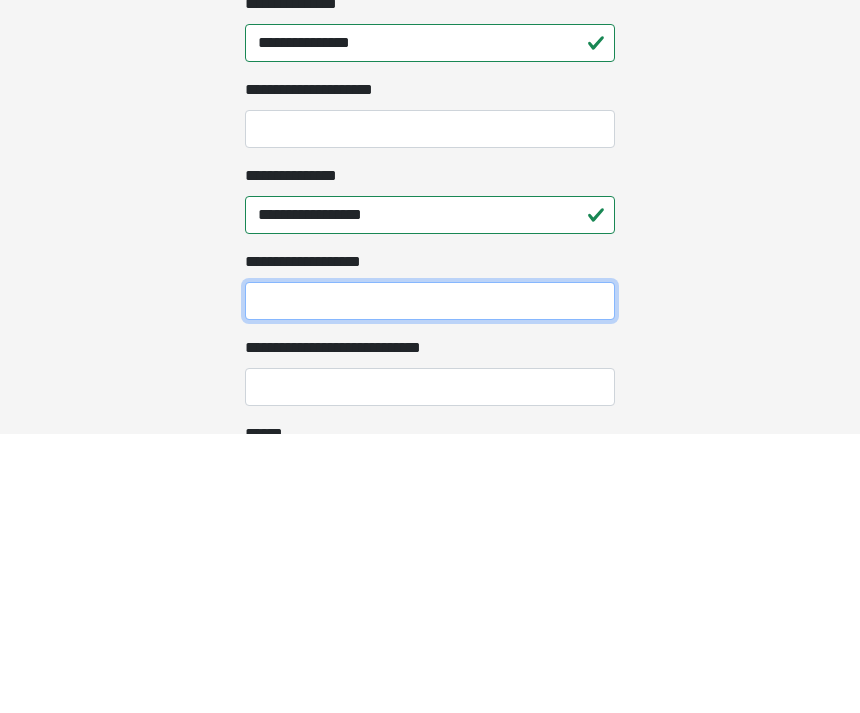type on "*****" 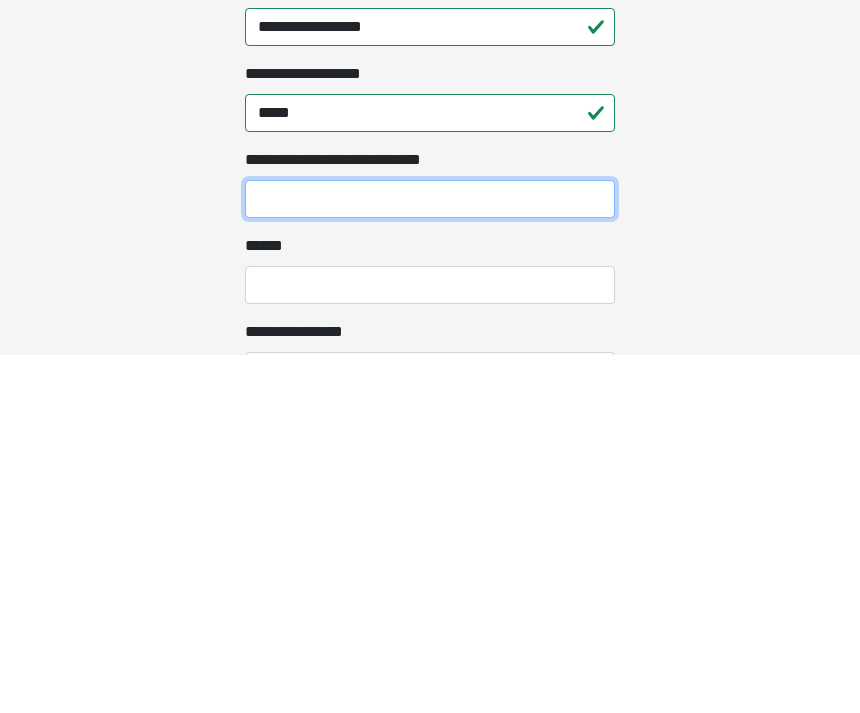 scroll, scrollTop: 1595, scrollLeft: 0, axis: vertical 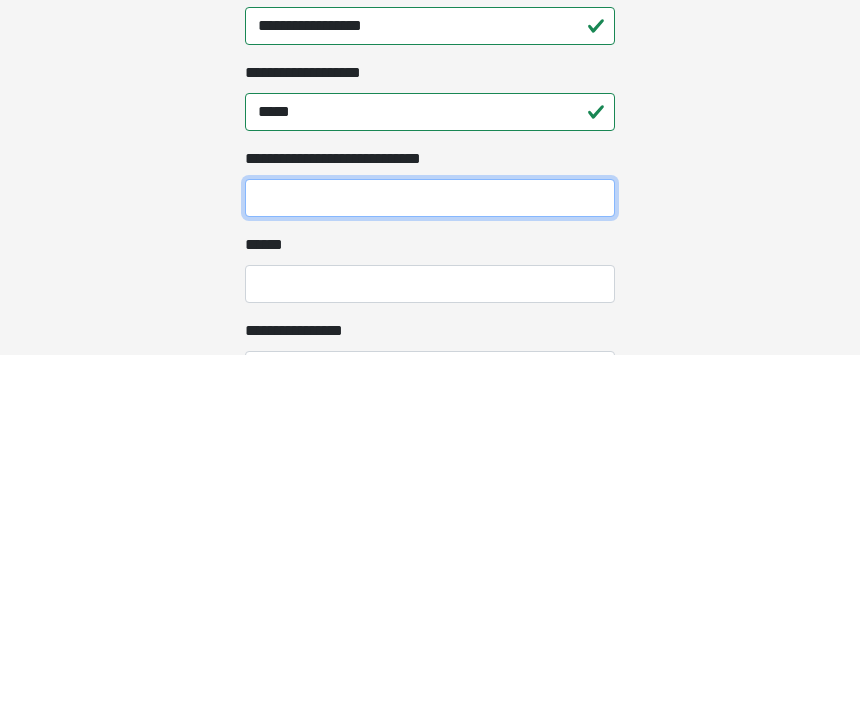 click on "**********" at bounding box center [430, 556] 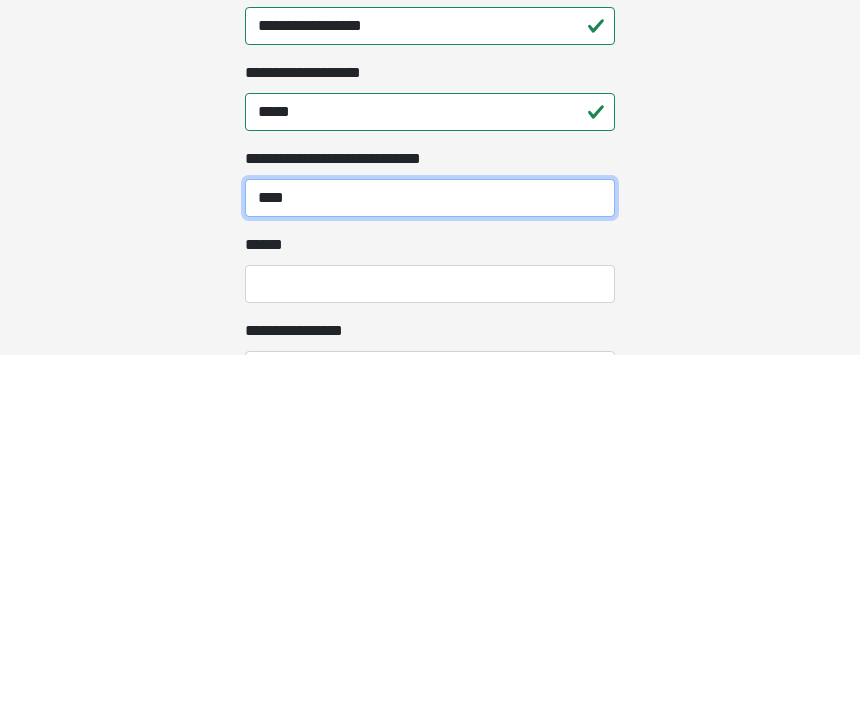 type on "****" 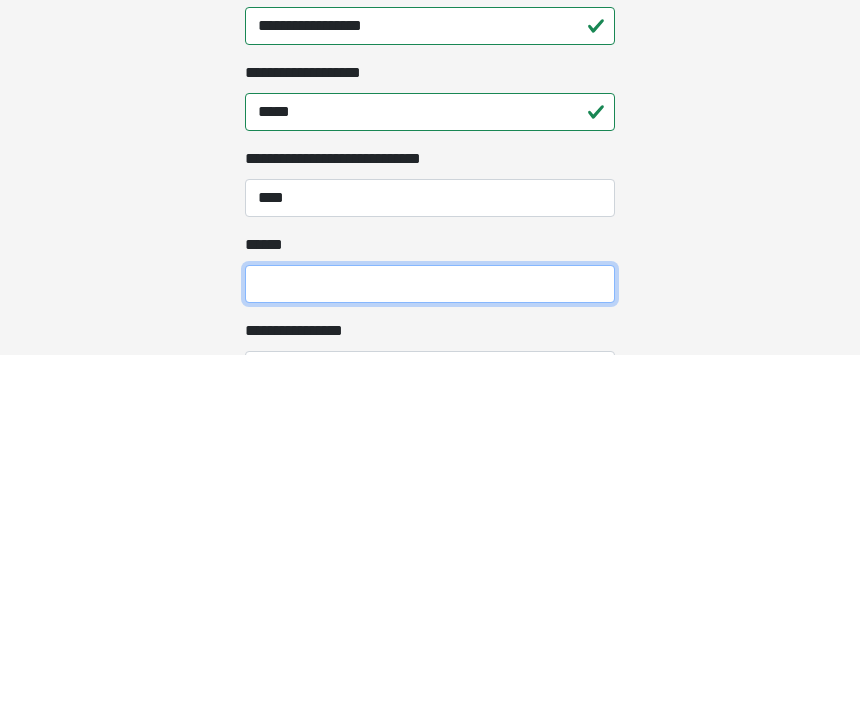 click on "**** *" at bounding box center (430, 642) 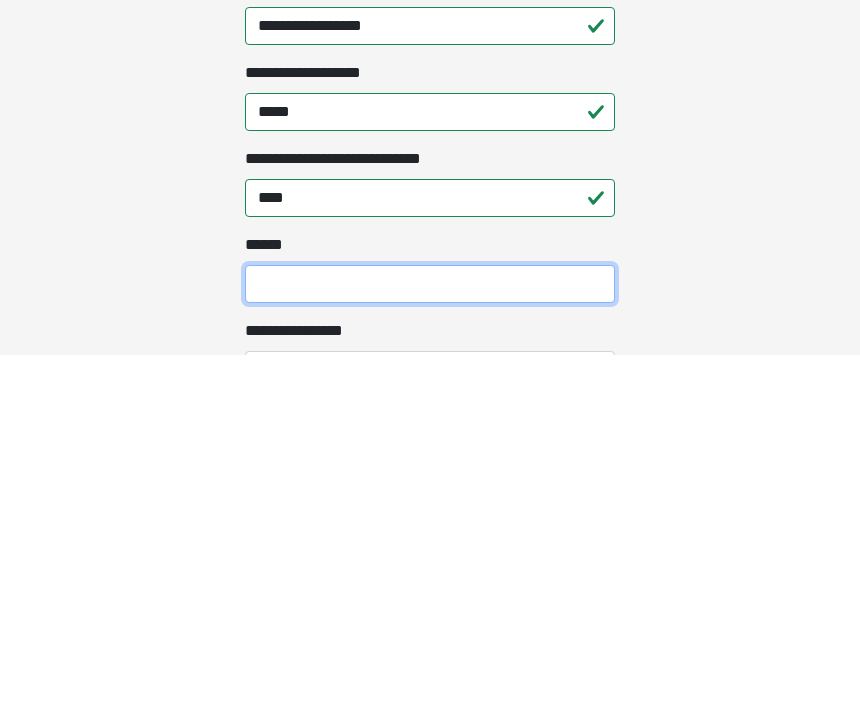scroll, scrollTop: 1598, scrollLeft: 0, axis: vertical 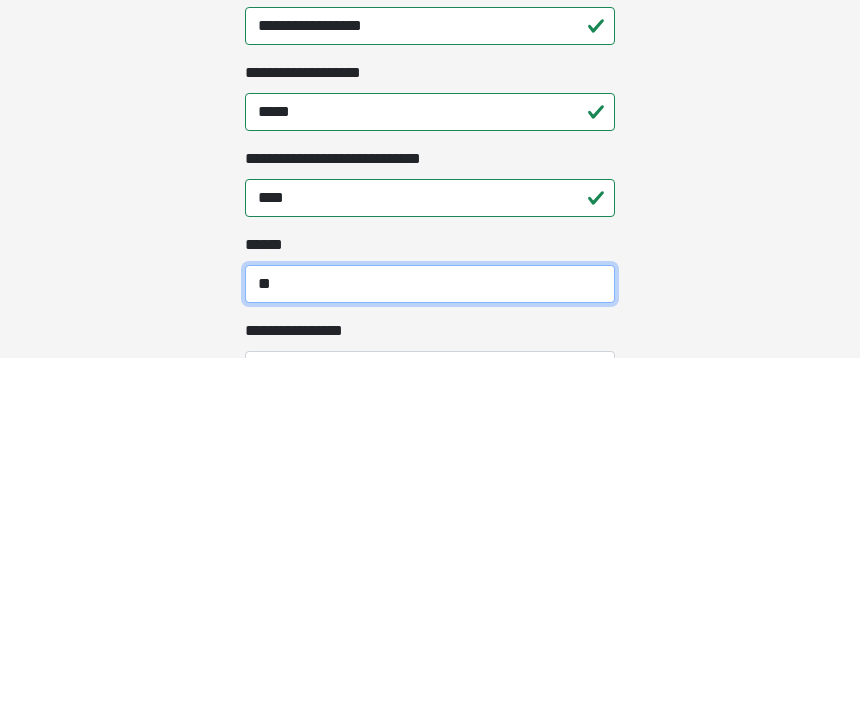 type on "*" 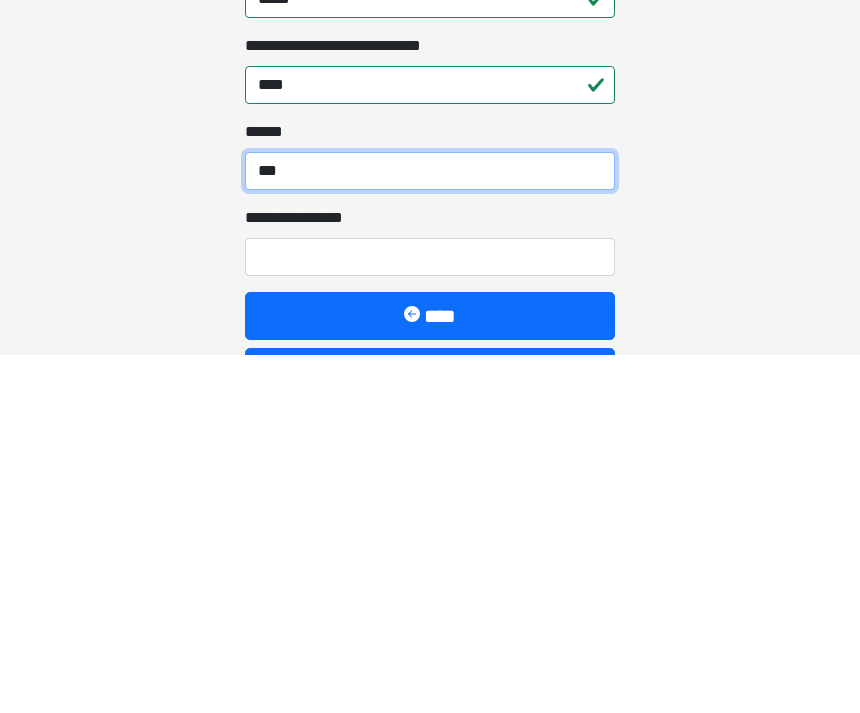 scroll, scrollTop: 1711, scrollLeft: 0, axis: vertical 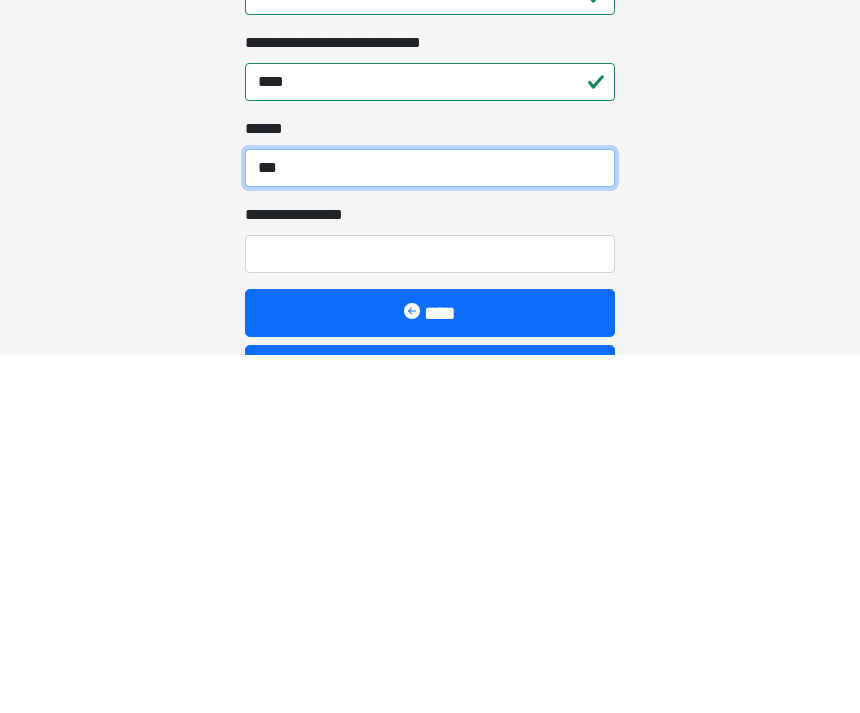type on "***" 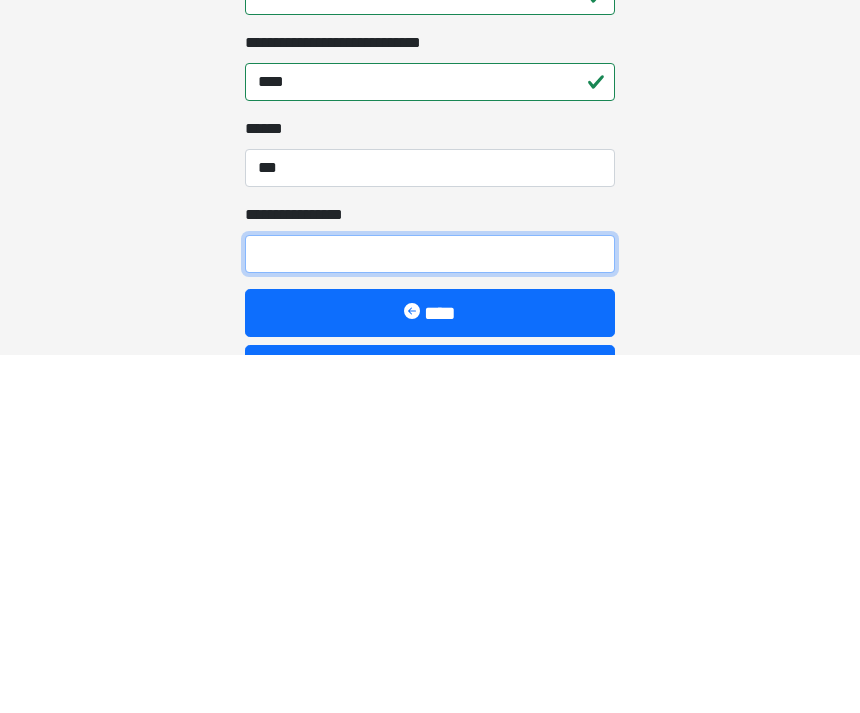 click on "**********" at bounding box center [430, 612] 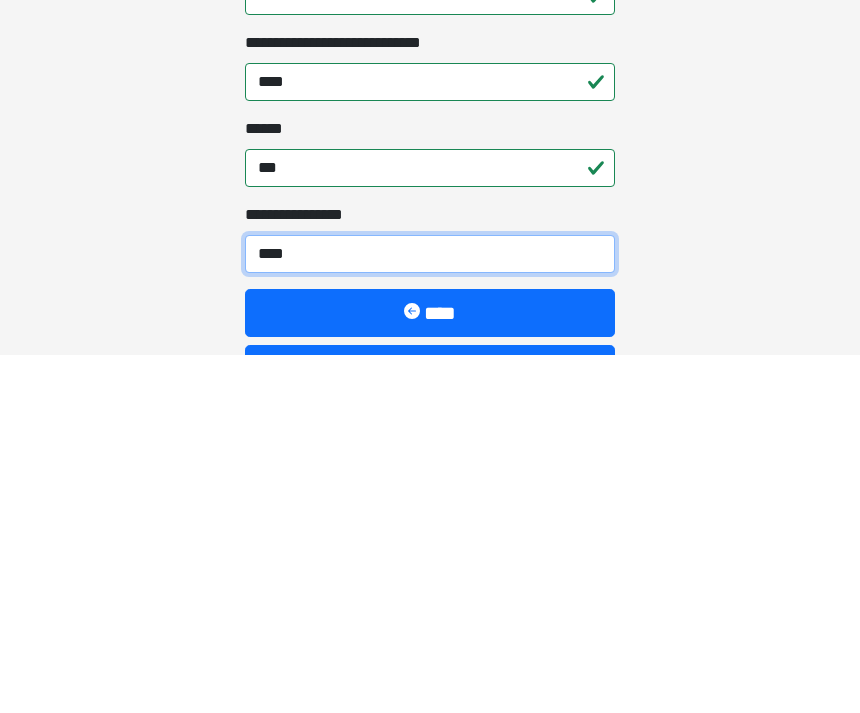 type on "*****" 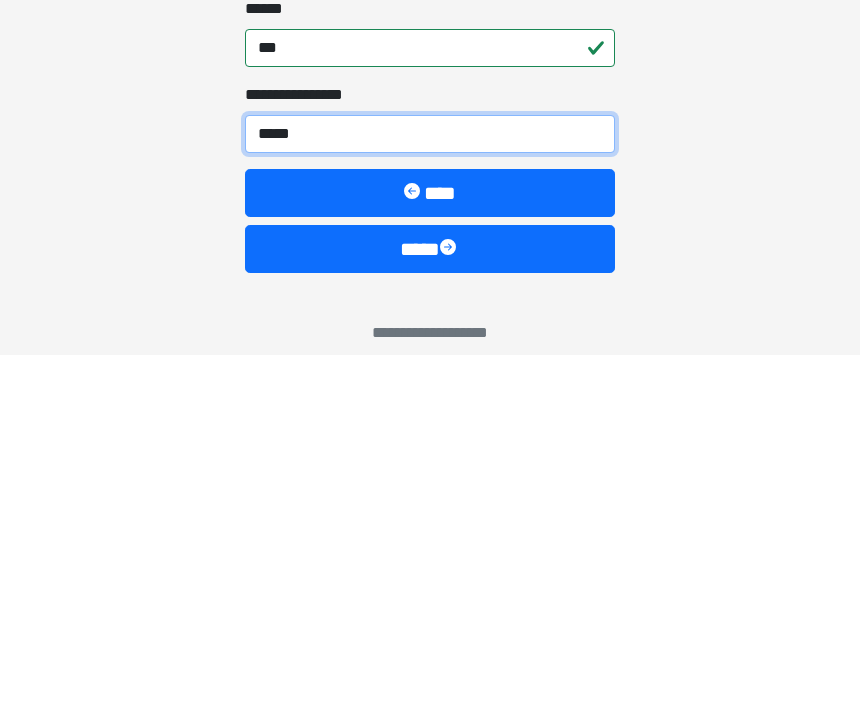 scroll, scrollTop: 1833, scrollLeft: 0, axis: vertical 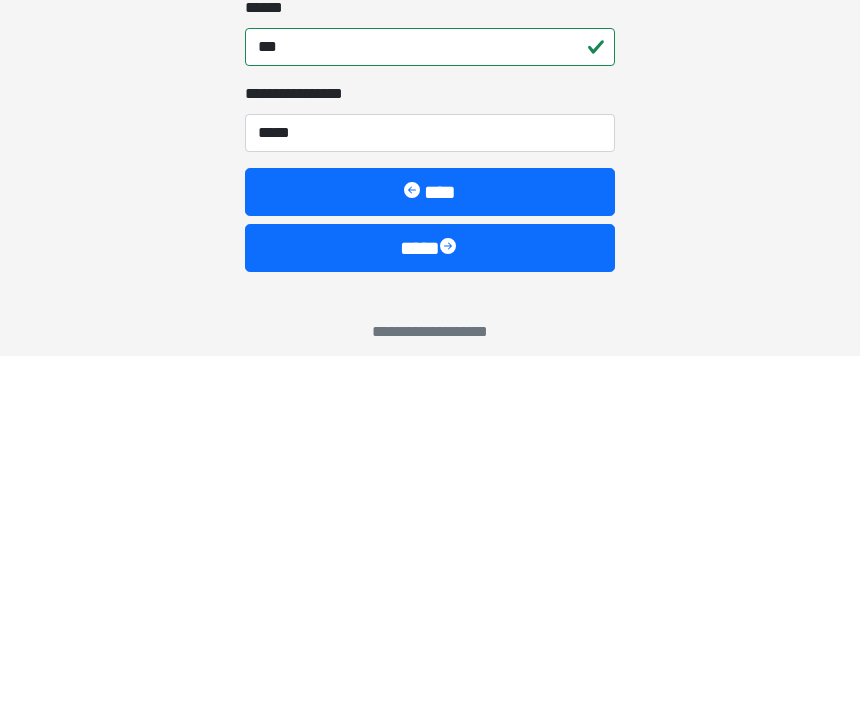 click on "****" at bounding box center [430, 605] 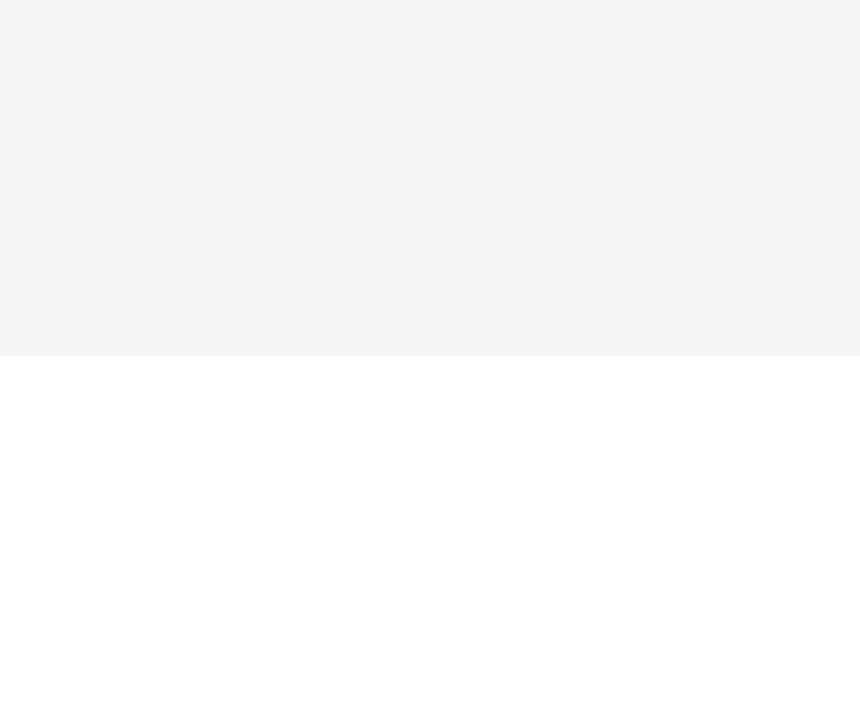 scroll, scrollTop: 0, scrollLeft: 0, axis: both 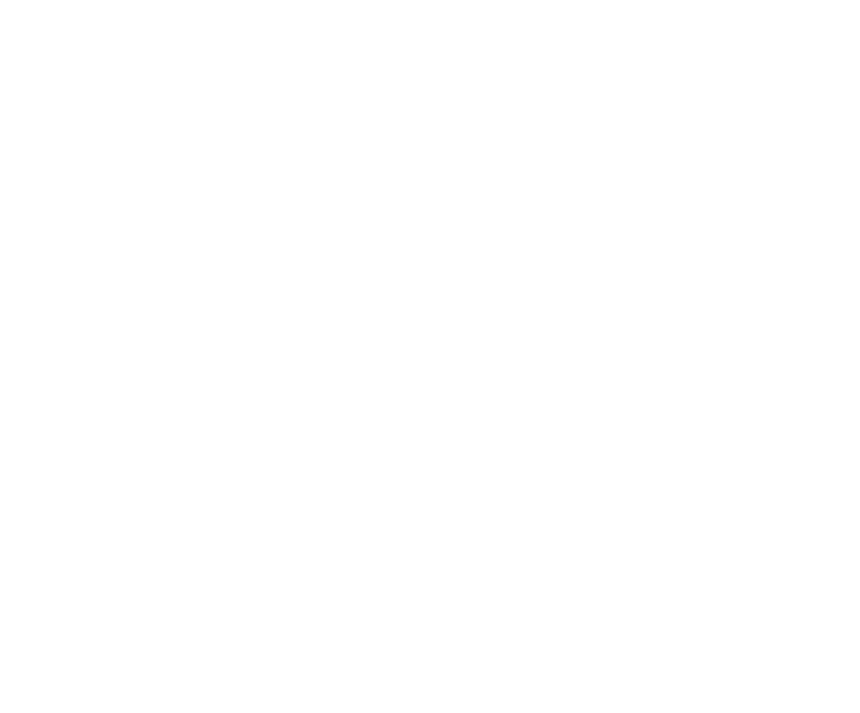 click on "**********" at bounding box center (430, 148) 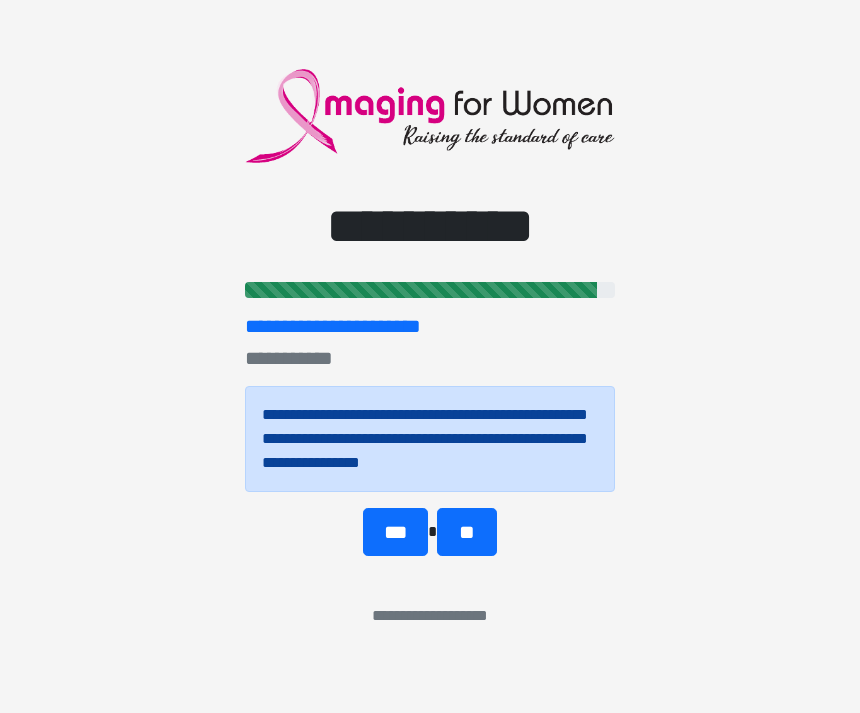 click on "***" at bounding box center (395, 532) 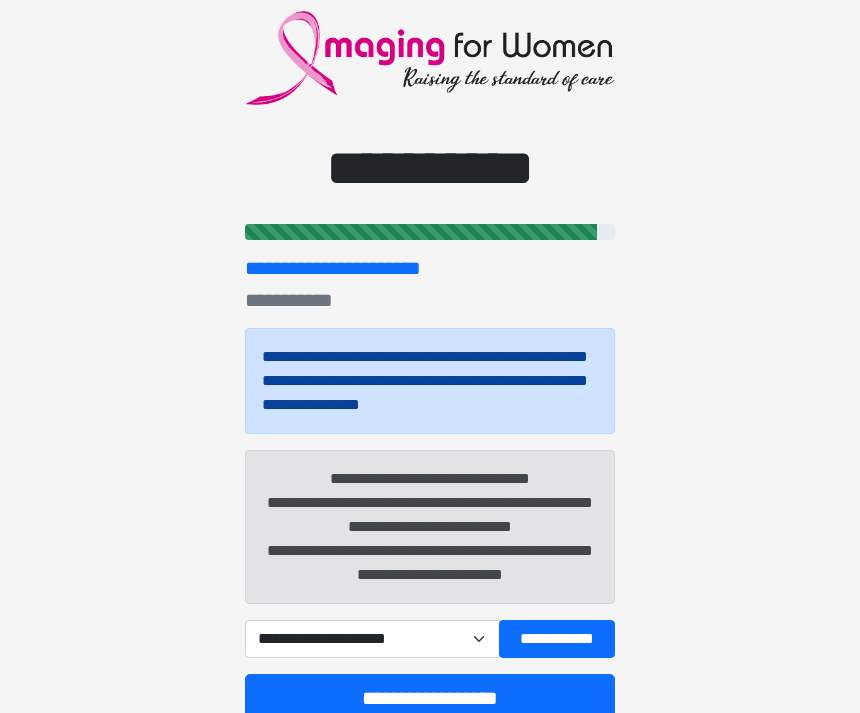 scroll, scrollTop: 92, scrollLeft: 0, axis: vertical 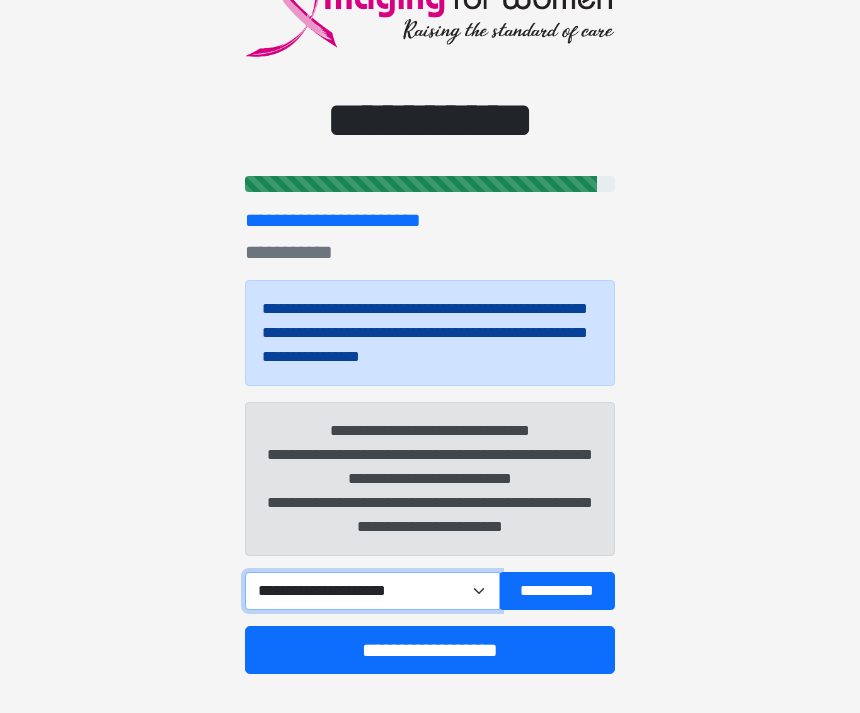 click on "**********" at bounding box center [372, 591] 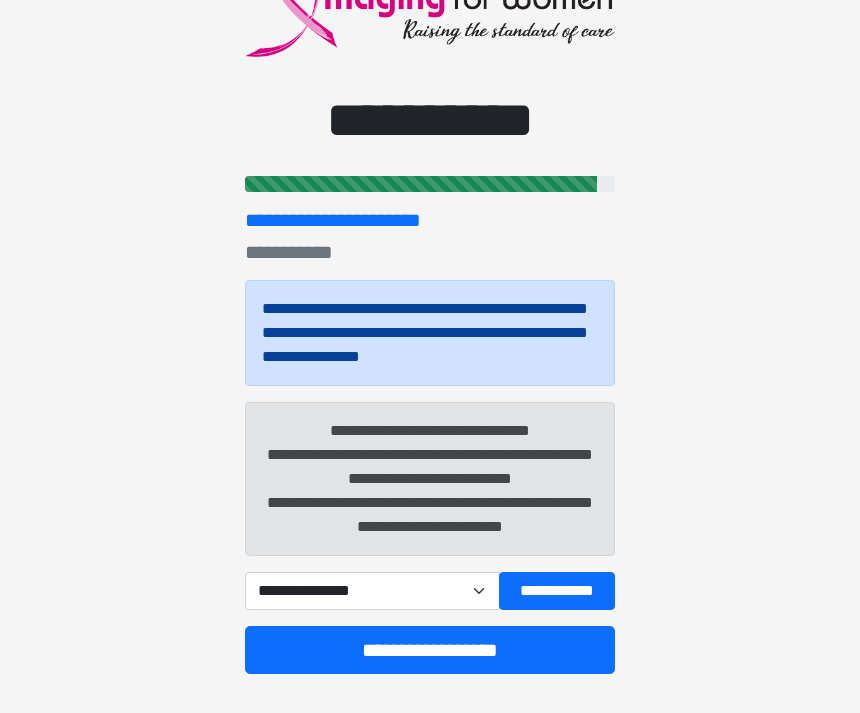 click on "**********" at bounding box center (430, 650) 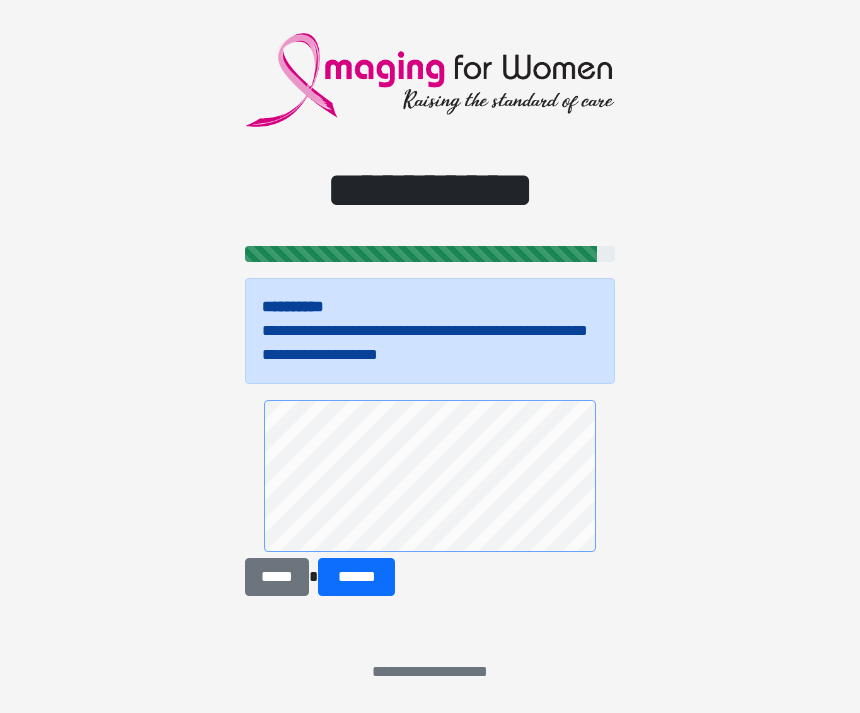 scroll, scrollTop: 24, scrollLeft: 0, axis: vertical 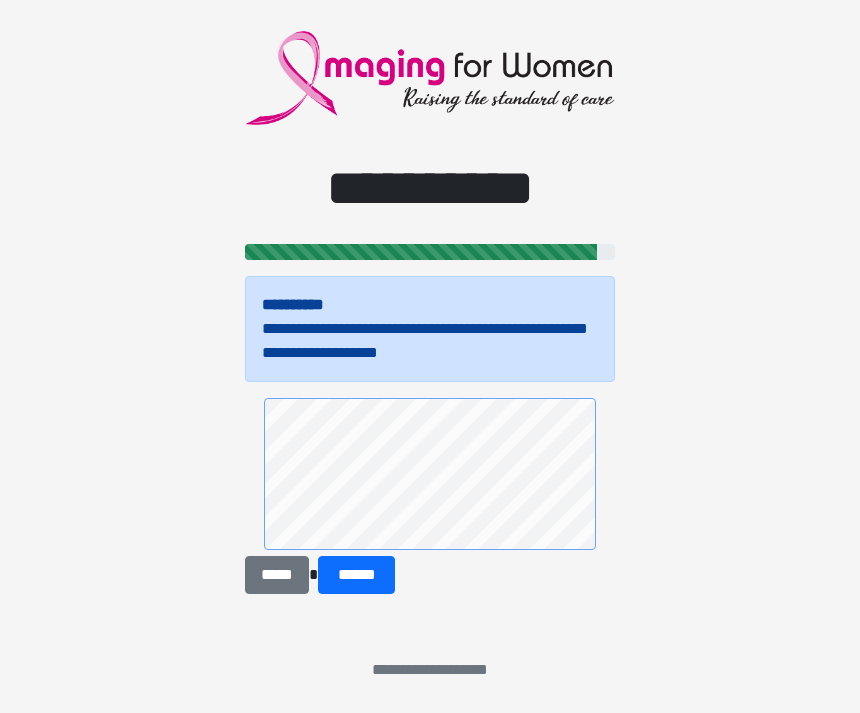 click on "******" at bounding box center [356, 575] 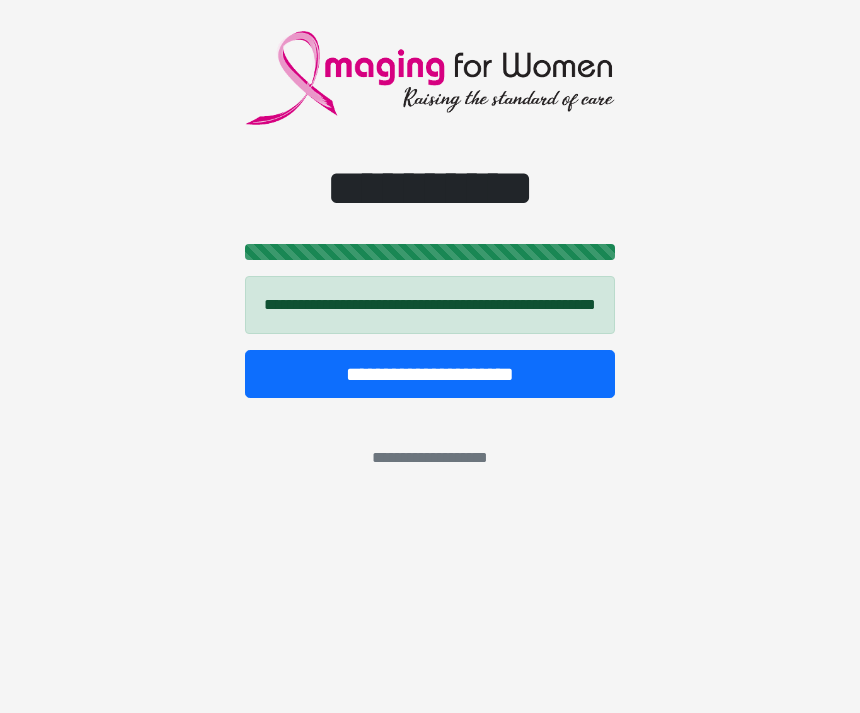scroll, scrollTop: 0, scrollLeft: 0, axis: both 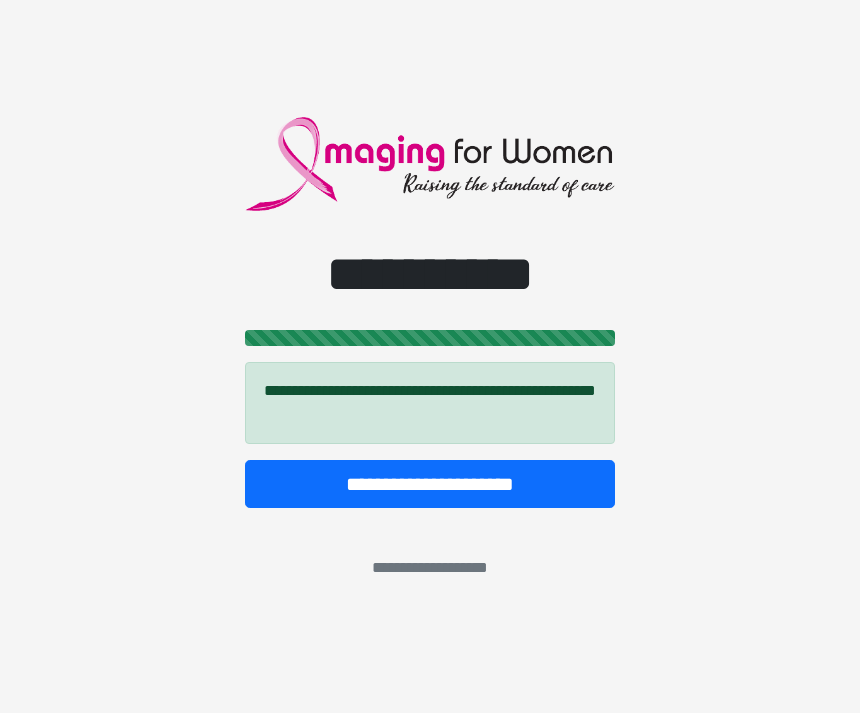 click on "**********" at bounding box center (430, 484) 